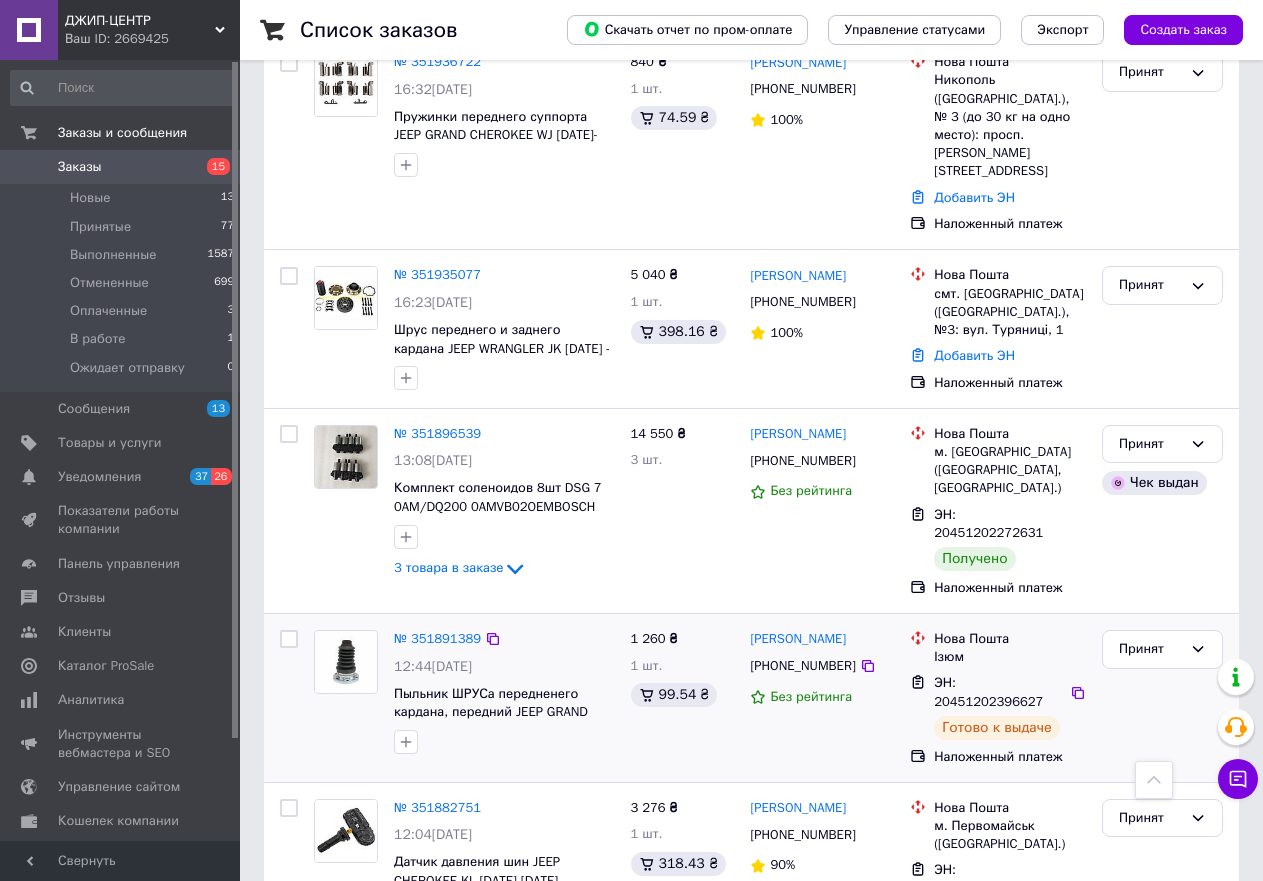 scroll, scrollTop: 1100, scrollLeft: 0, axis: vertical 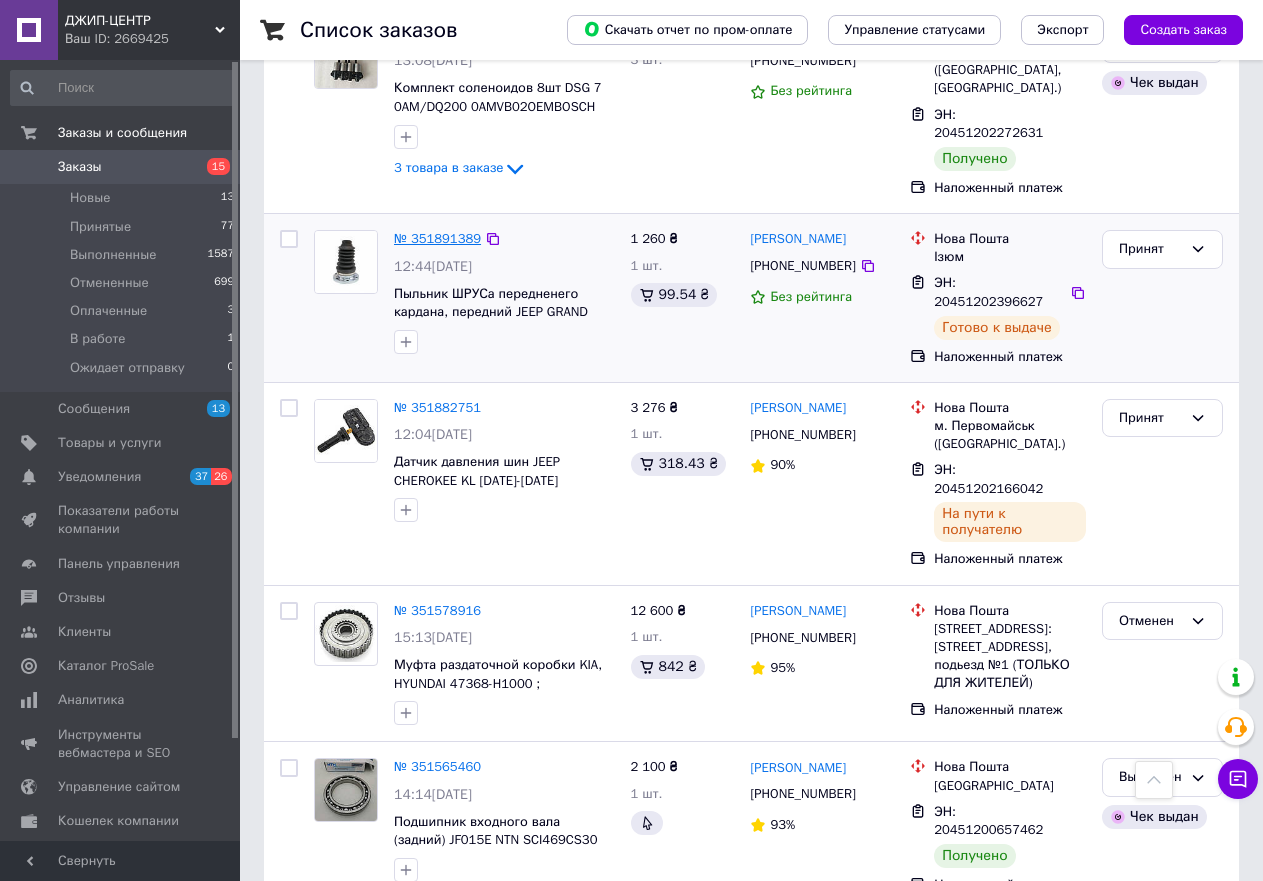click on "№ 351891389" at bounding box center (437, 238) 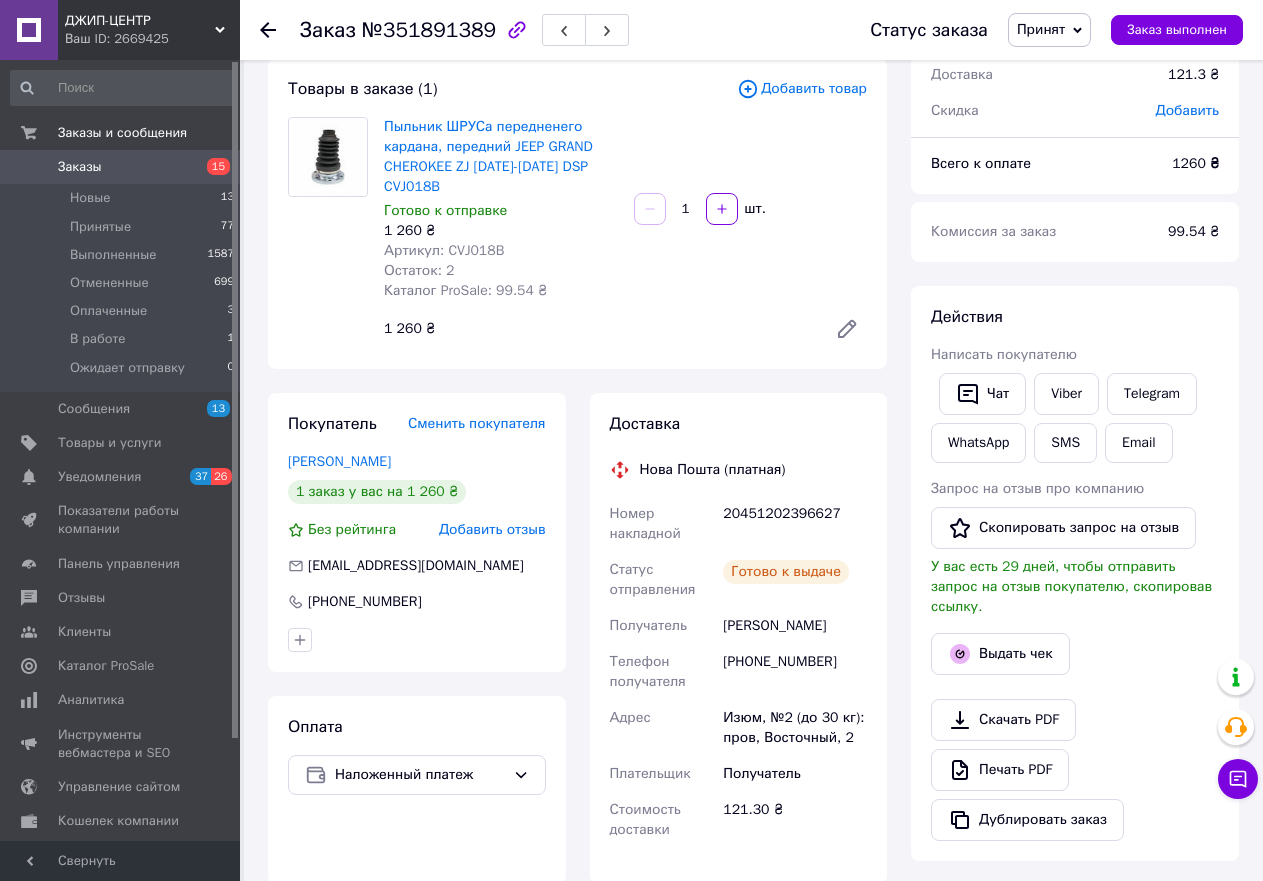 scroll, scrollTop: 200, scrollLeft: 0, axis: vertical 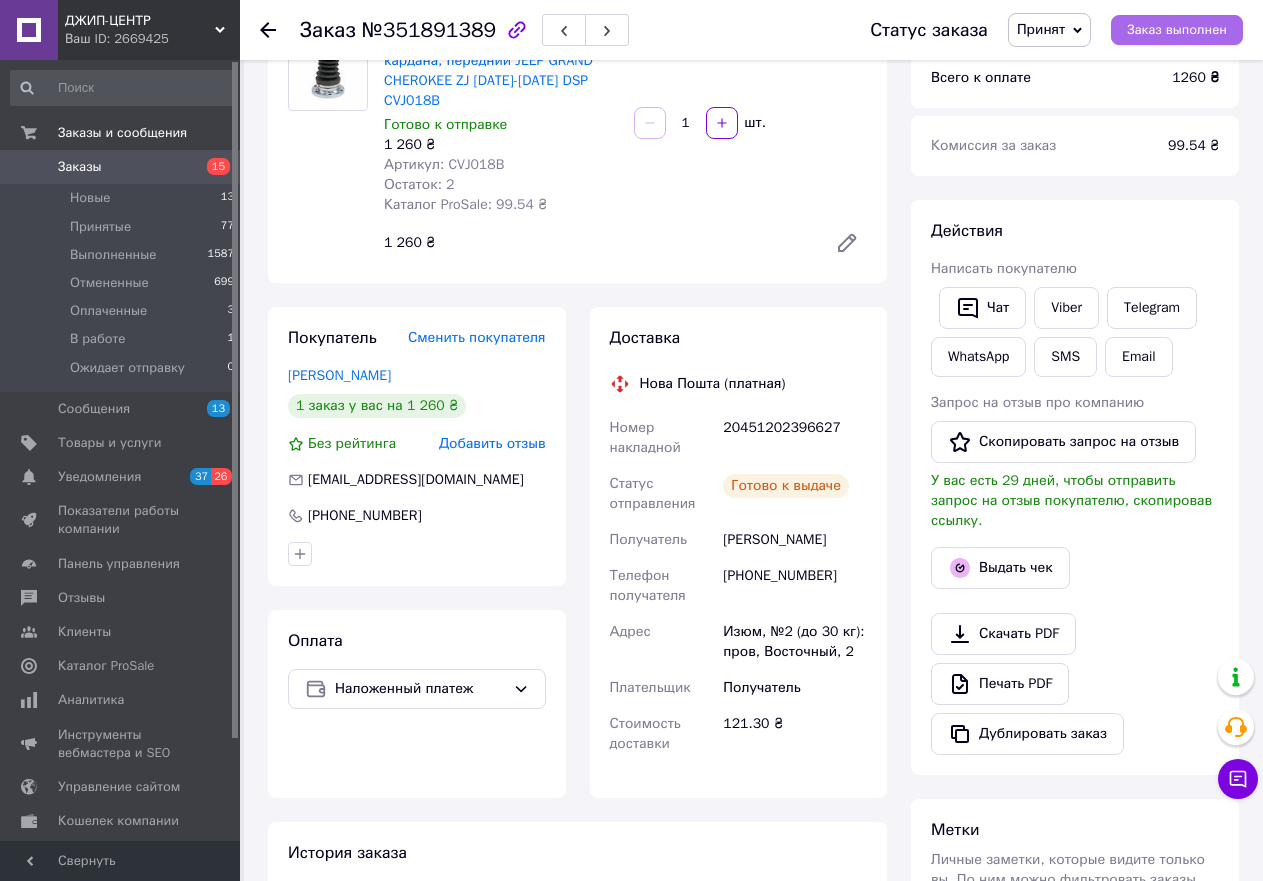 click on "Заказ выполнен" at bounding box center [1177, 30] 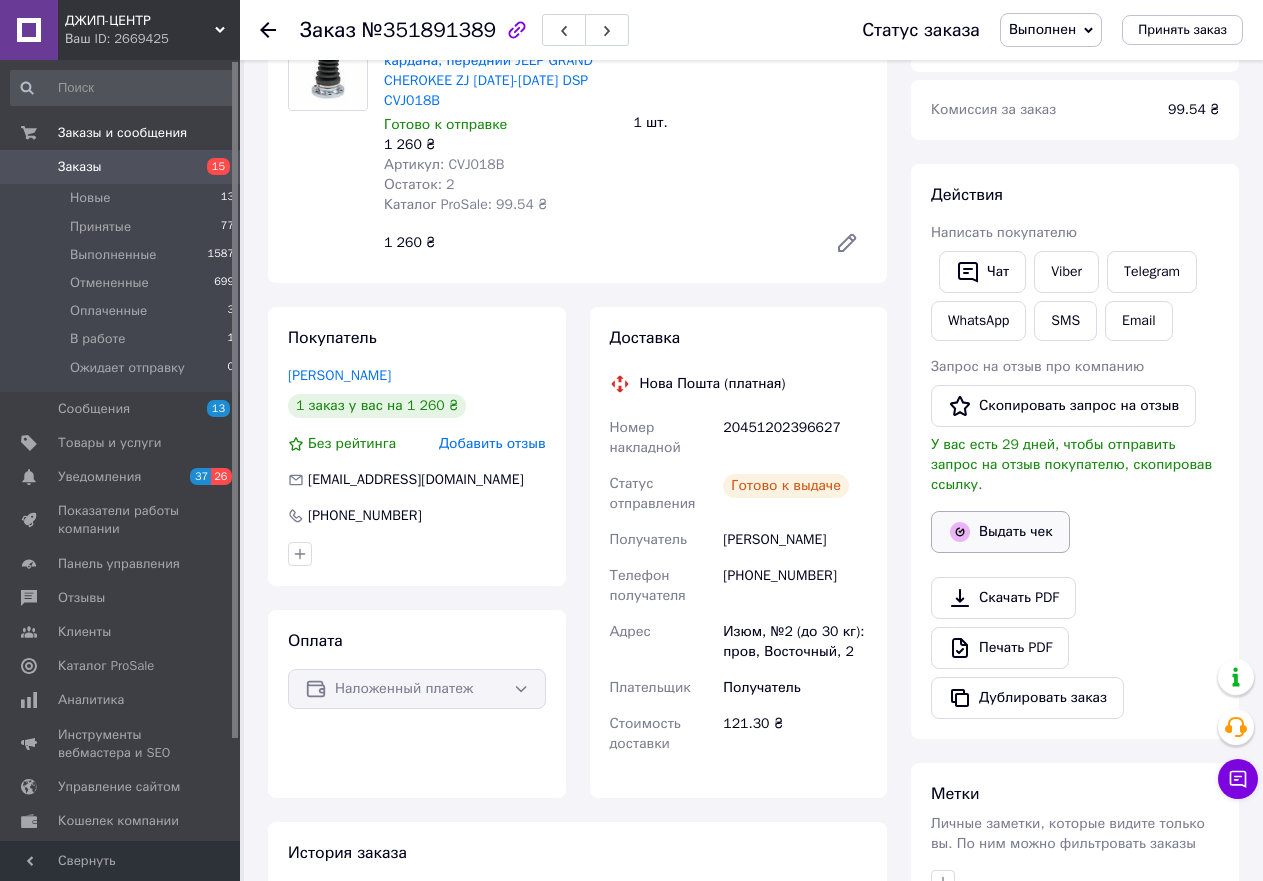 click on "Выдать чек" at bounding box center (1000, 532) 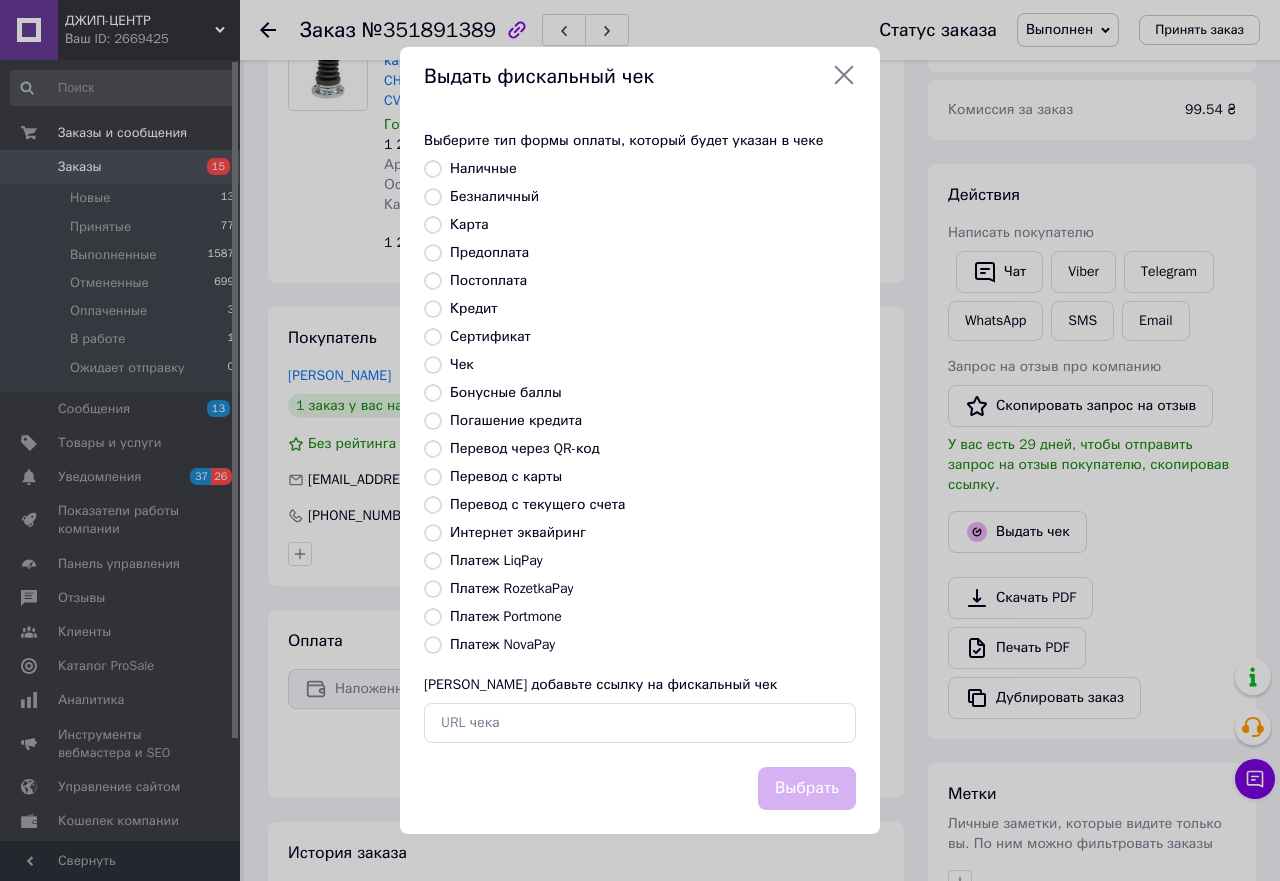 click on "Безналичный" at bounding box center (433, 197) 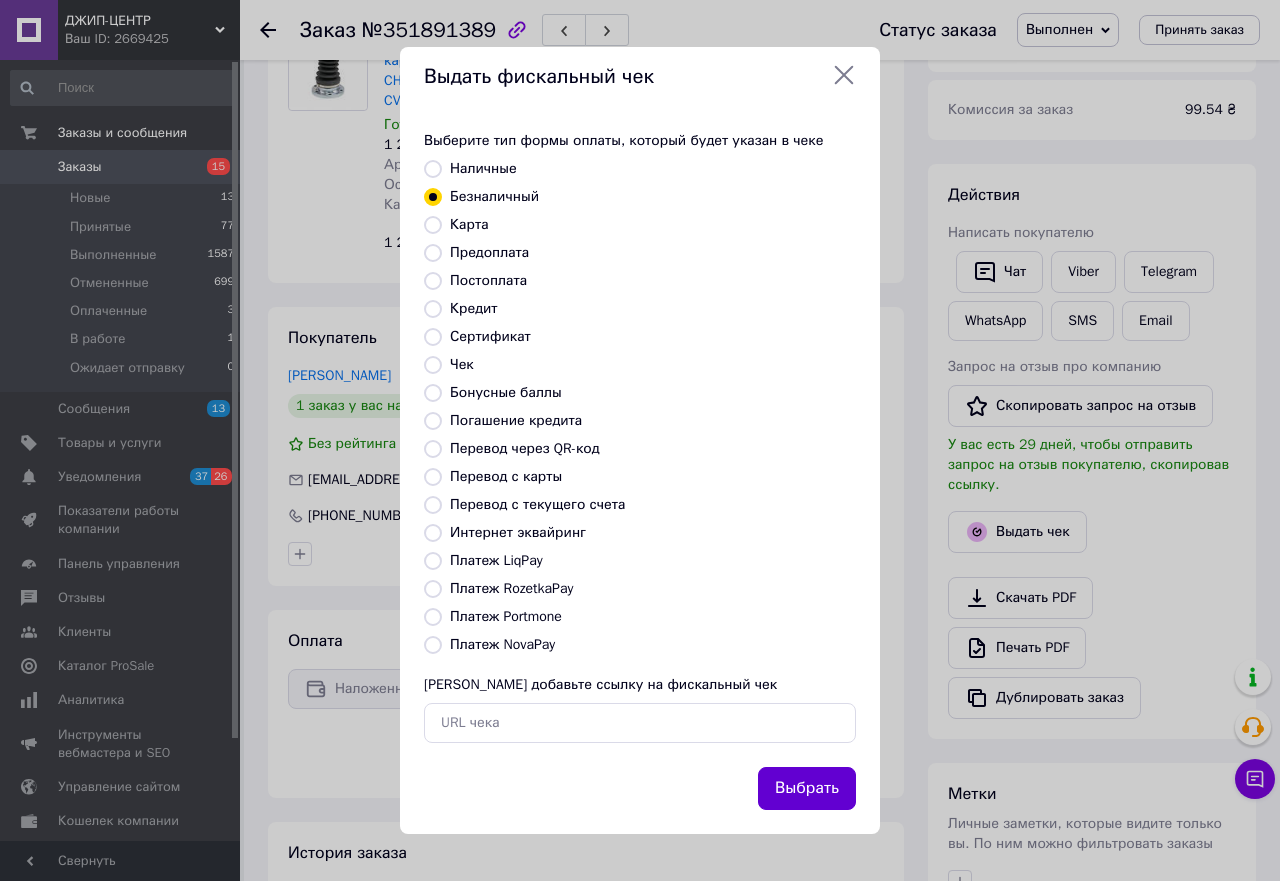 click on "Выбрать" at bounding box center [807, 788] 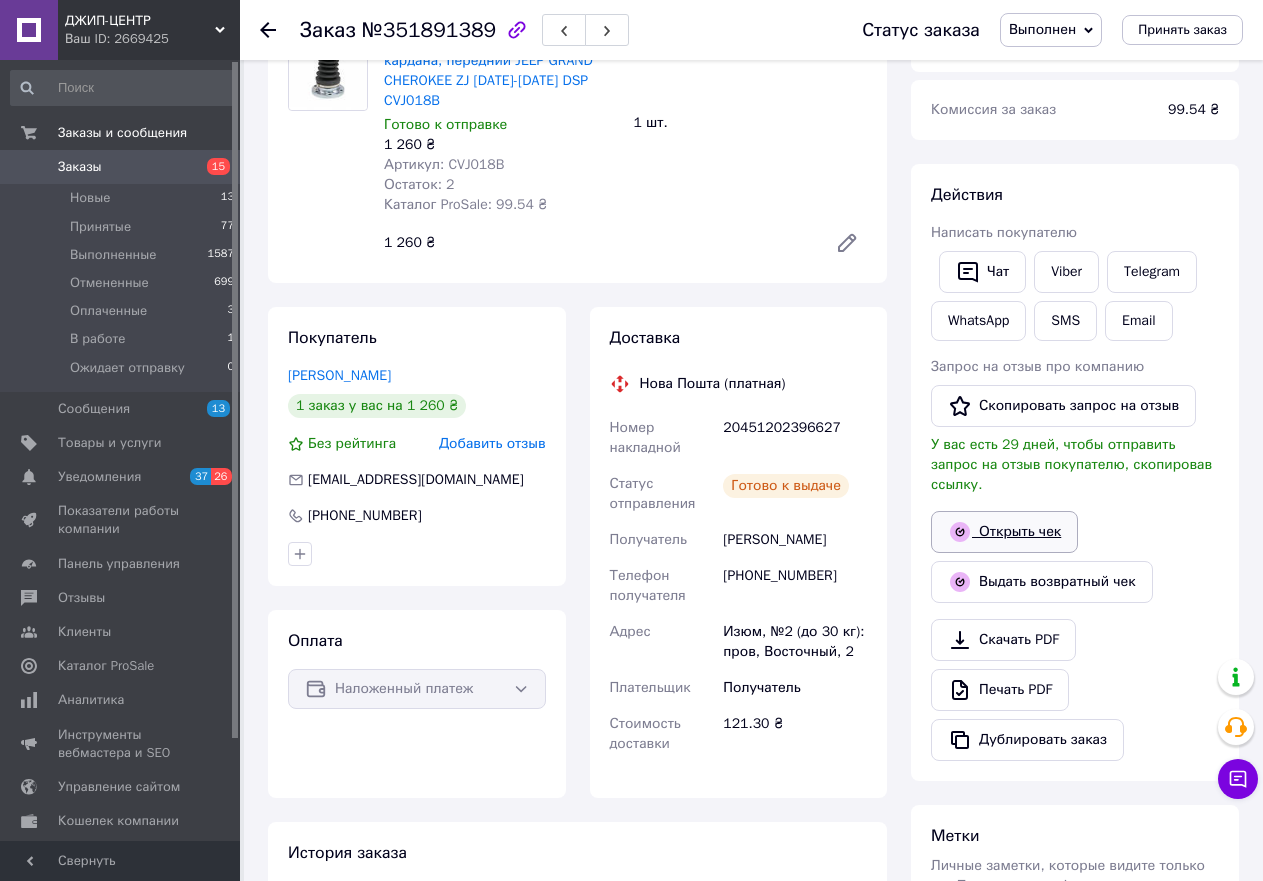 click on "Открыть чек" at bounding box center [1004, 532] 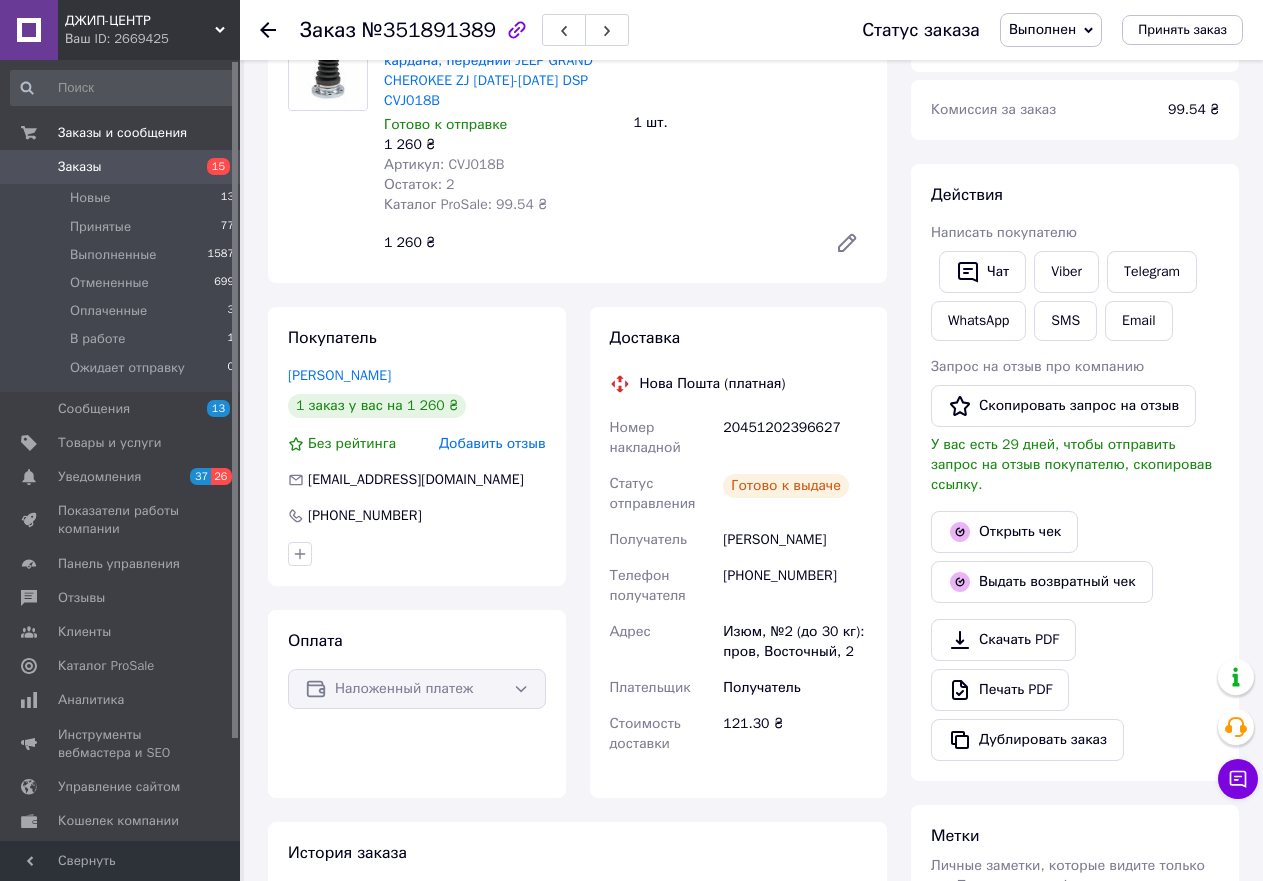 click on "Заказ №351891389 Статус заказа Выполнен Принят Отменен Оплаченный В работе Ожидает отправку Принять заказ" at bounding box center (751, 30) 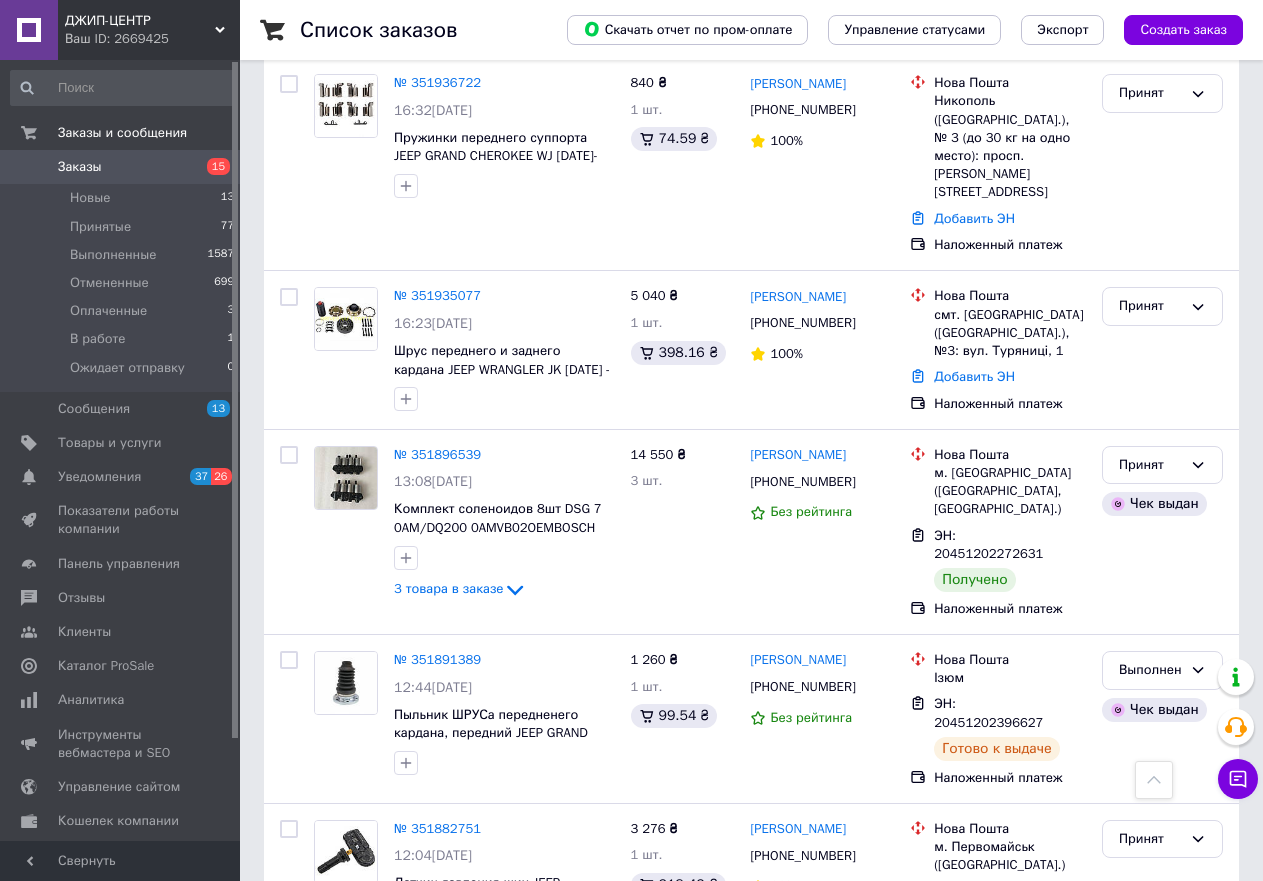 scroll, scrollTop: 700, scrollLeft: 0, axis: vertical 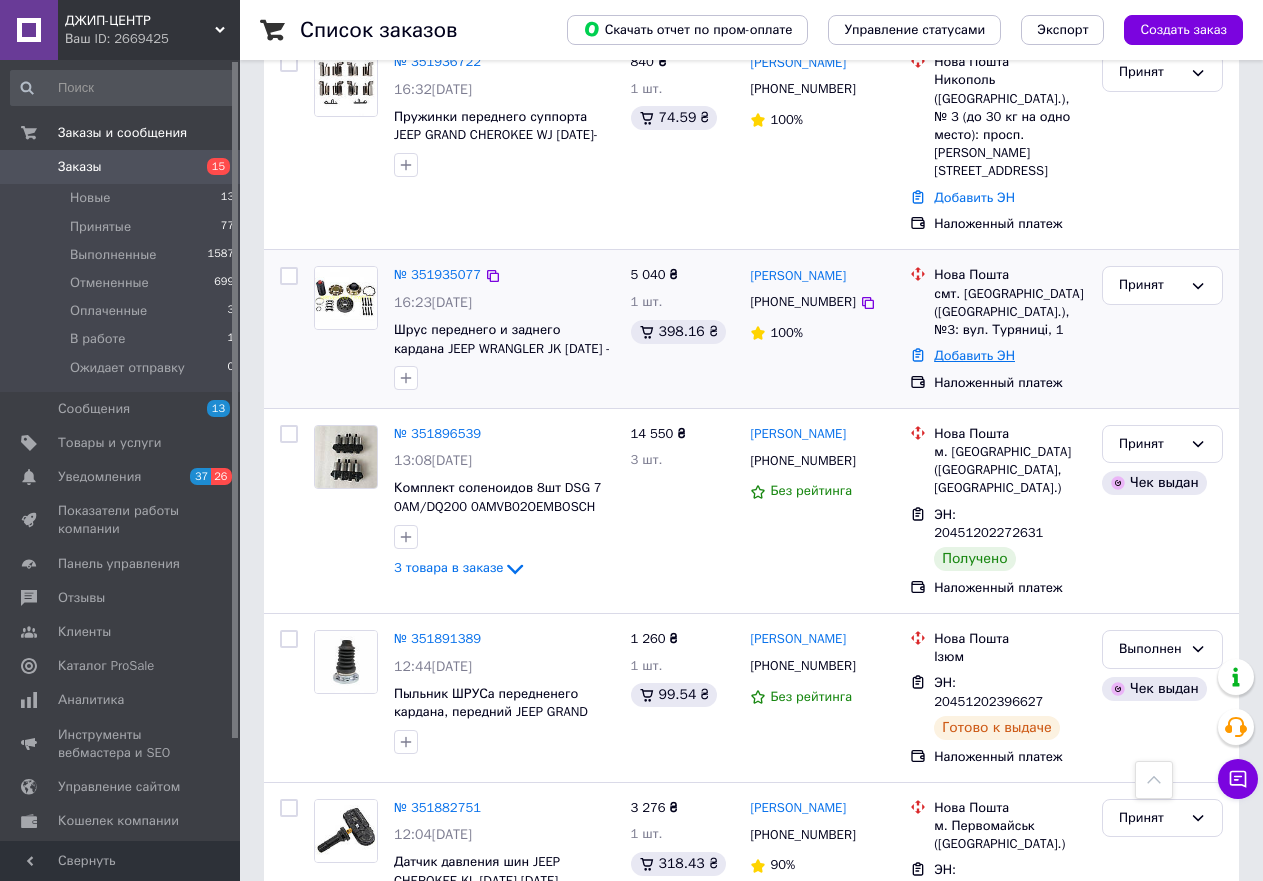 click on "Добавить ЭН" at bounding box center [974, 355] 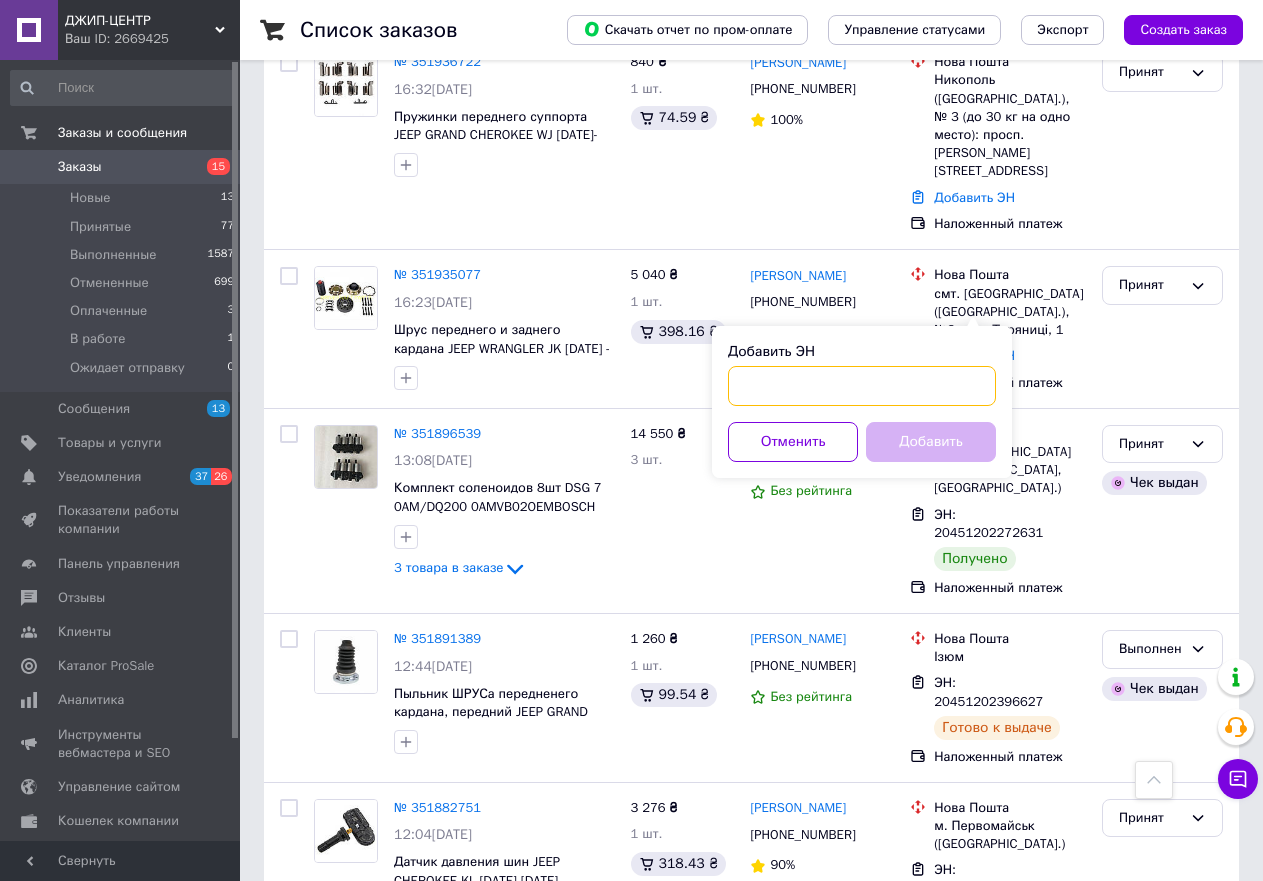 paste on "20451202945957" 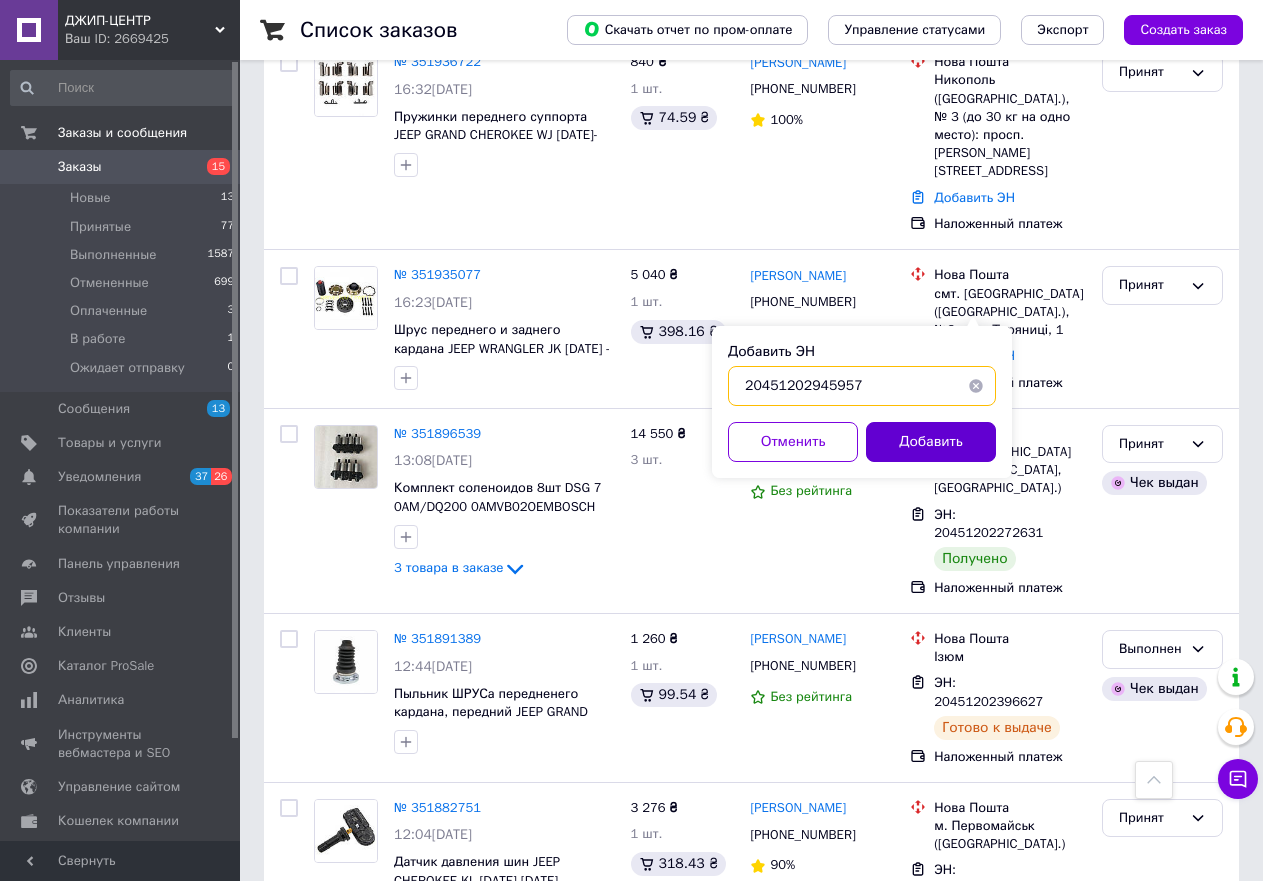 type on "20451202945957" 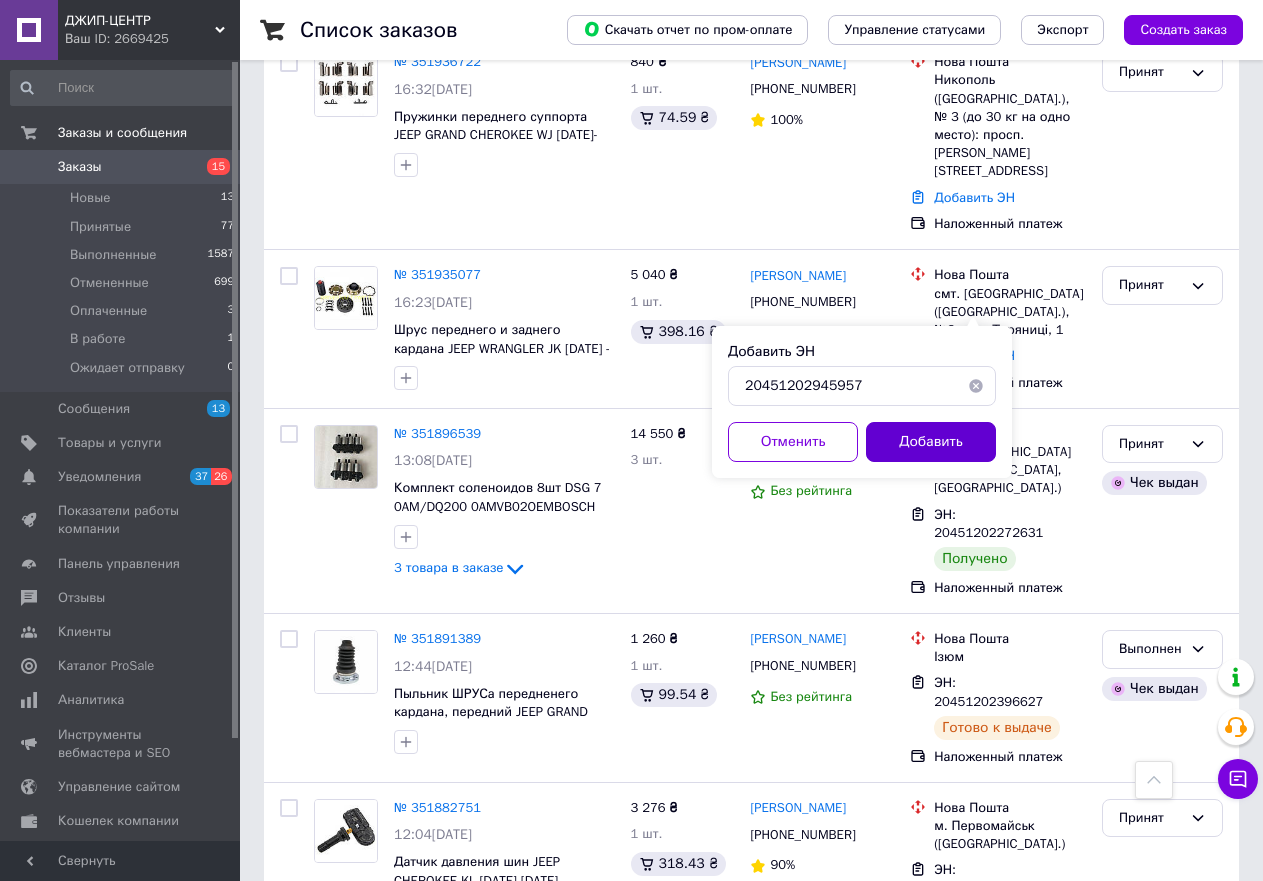 click on "Добавить" at bounding box center [931, 442] 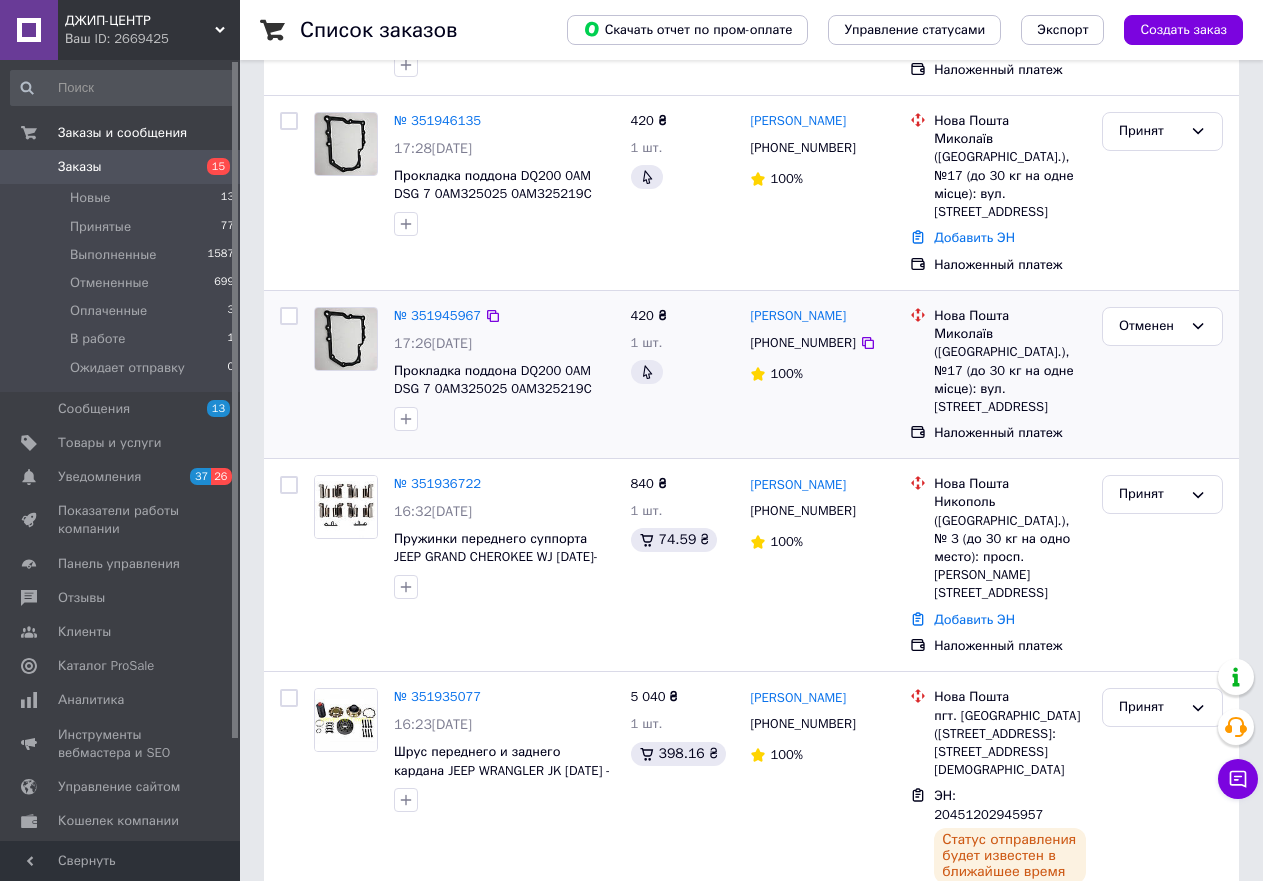 scroll, scrollTop: 300, scrollLeft: 0, axis: vertical 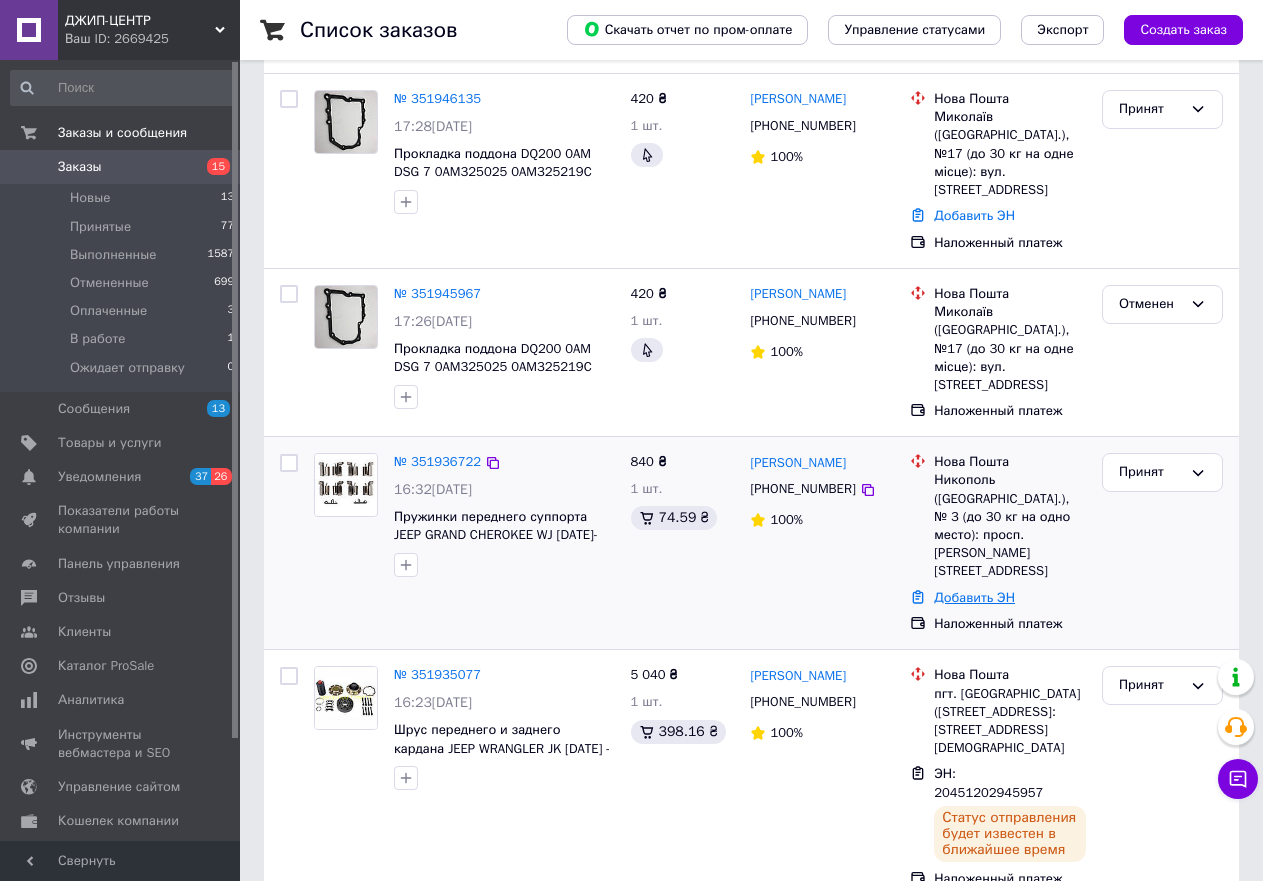 click on "Добавить ЭН" at bounding box center (974, 597) 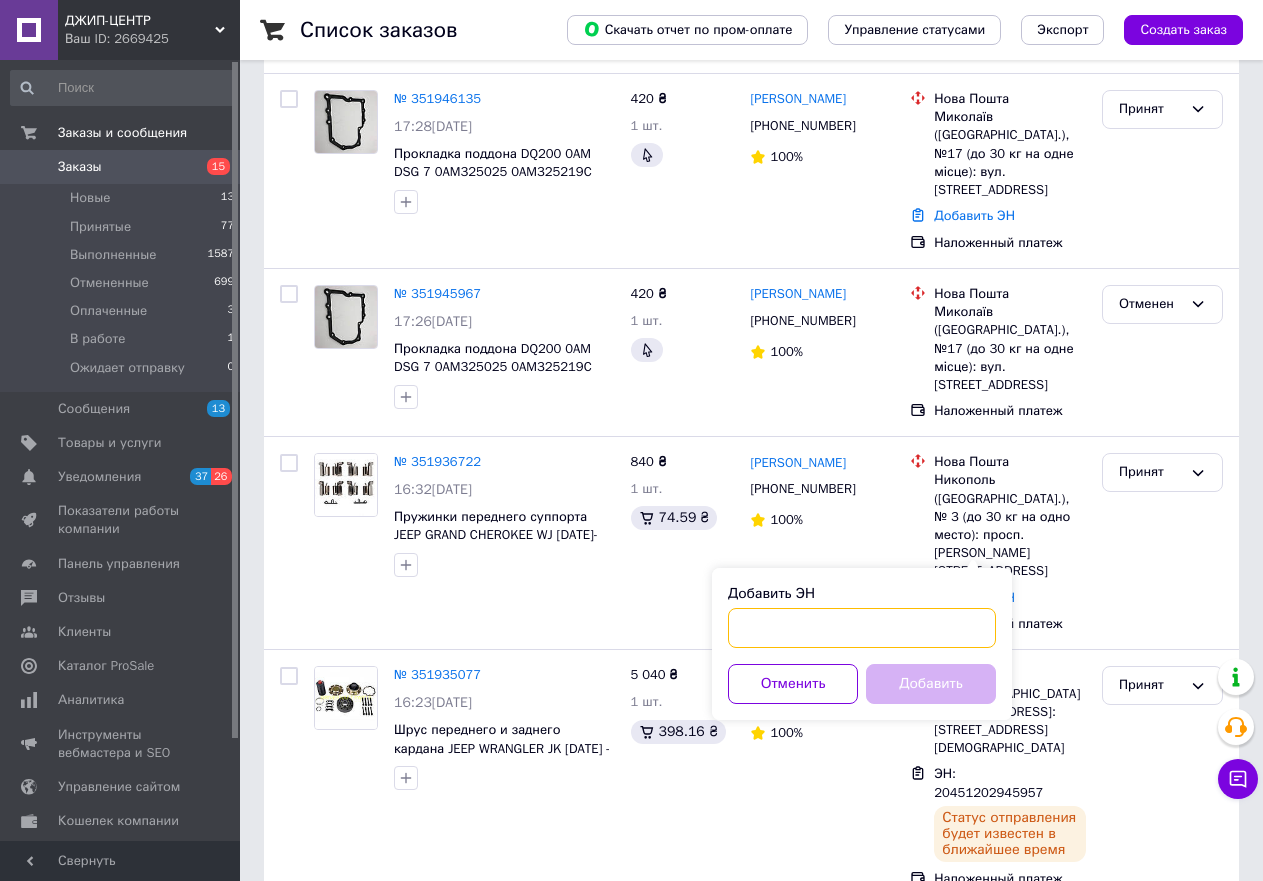paste on "20451202898389" 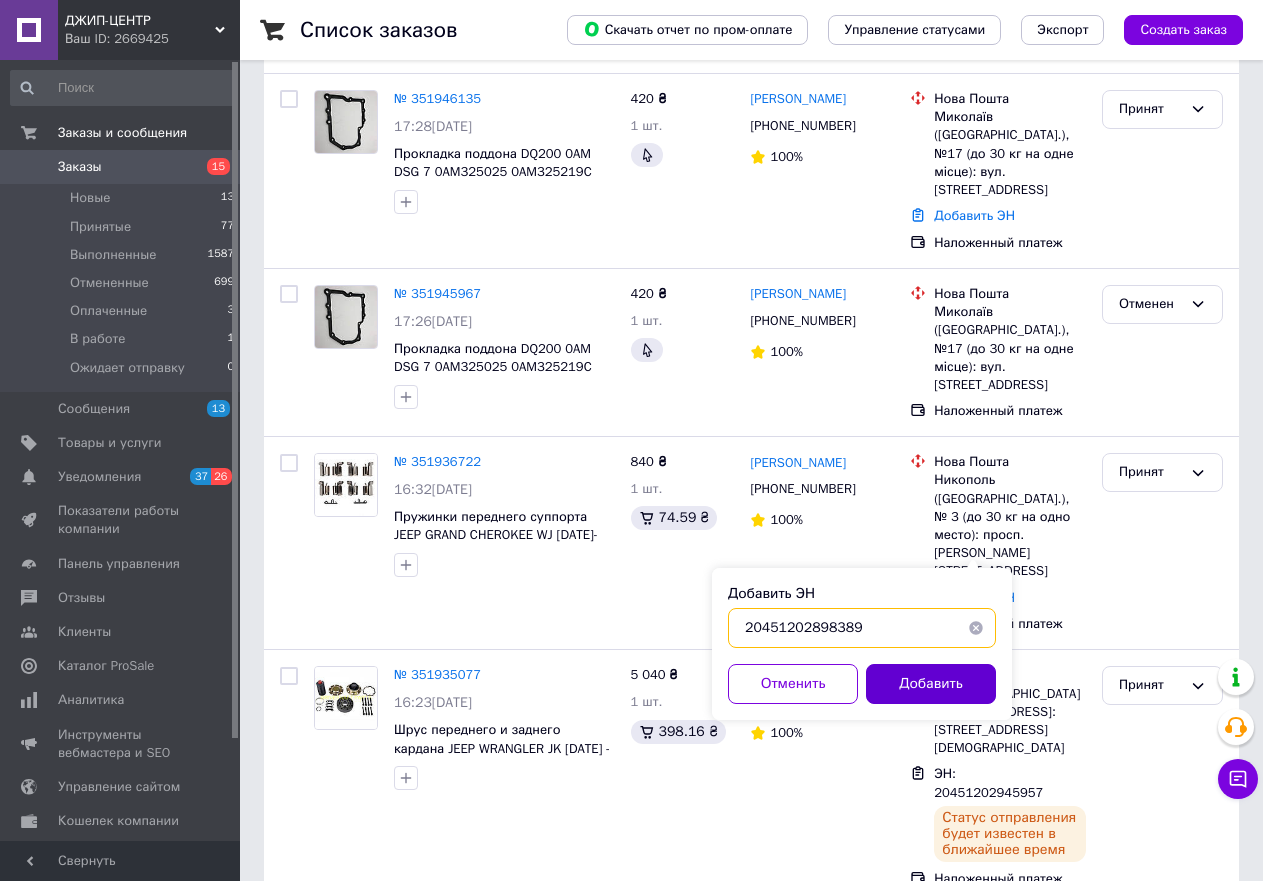 type on "20451202898389" 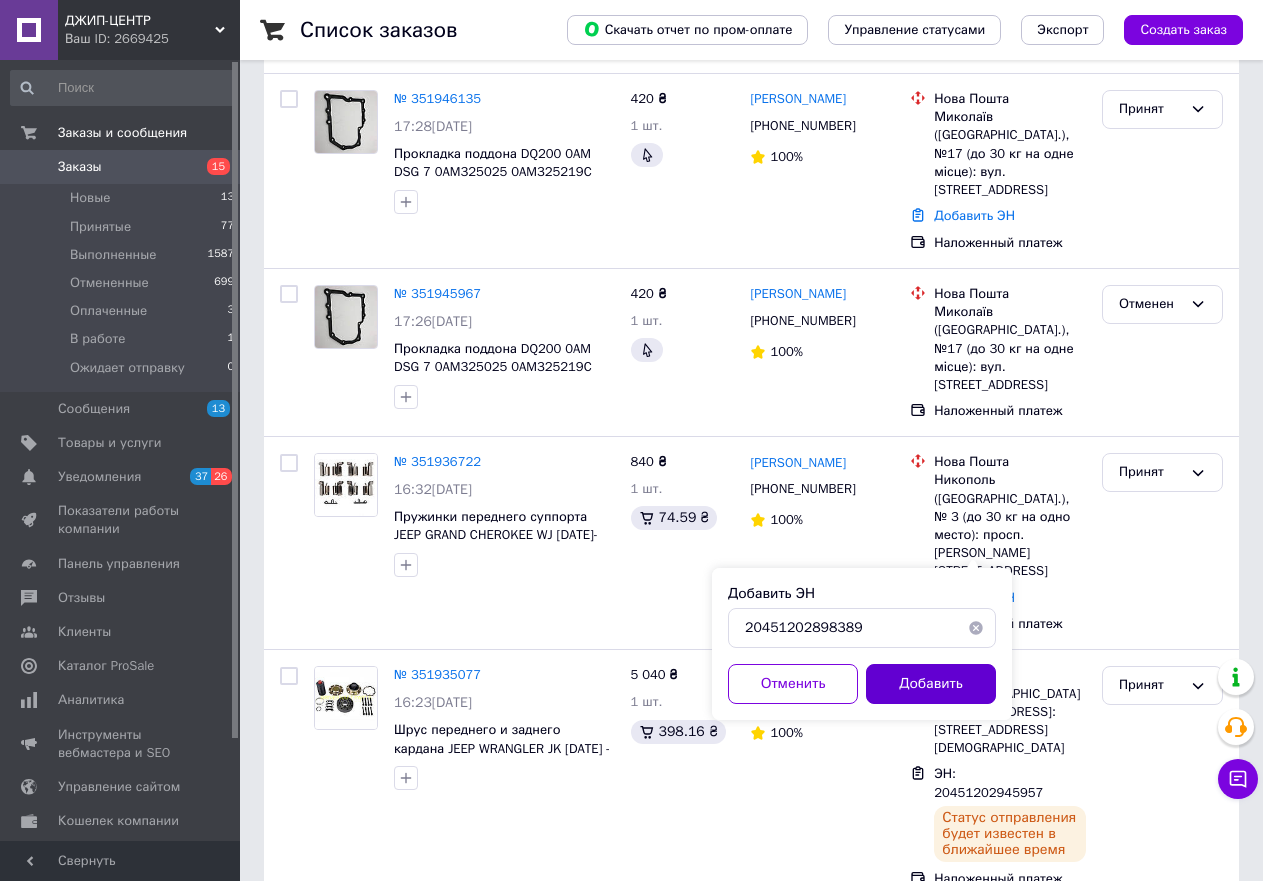 click on "Добавить" at bounding box center (931, 684) 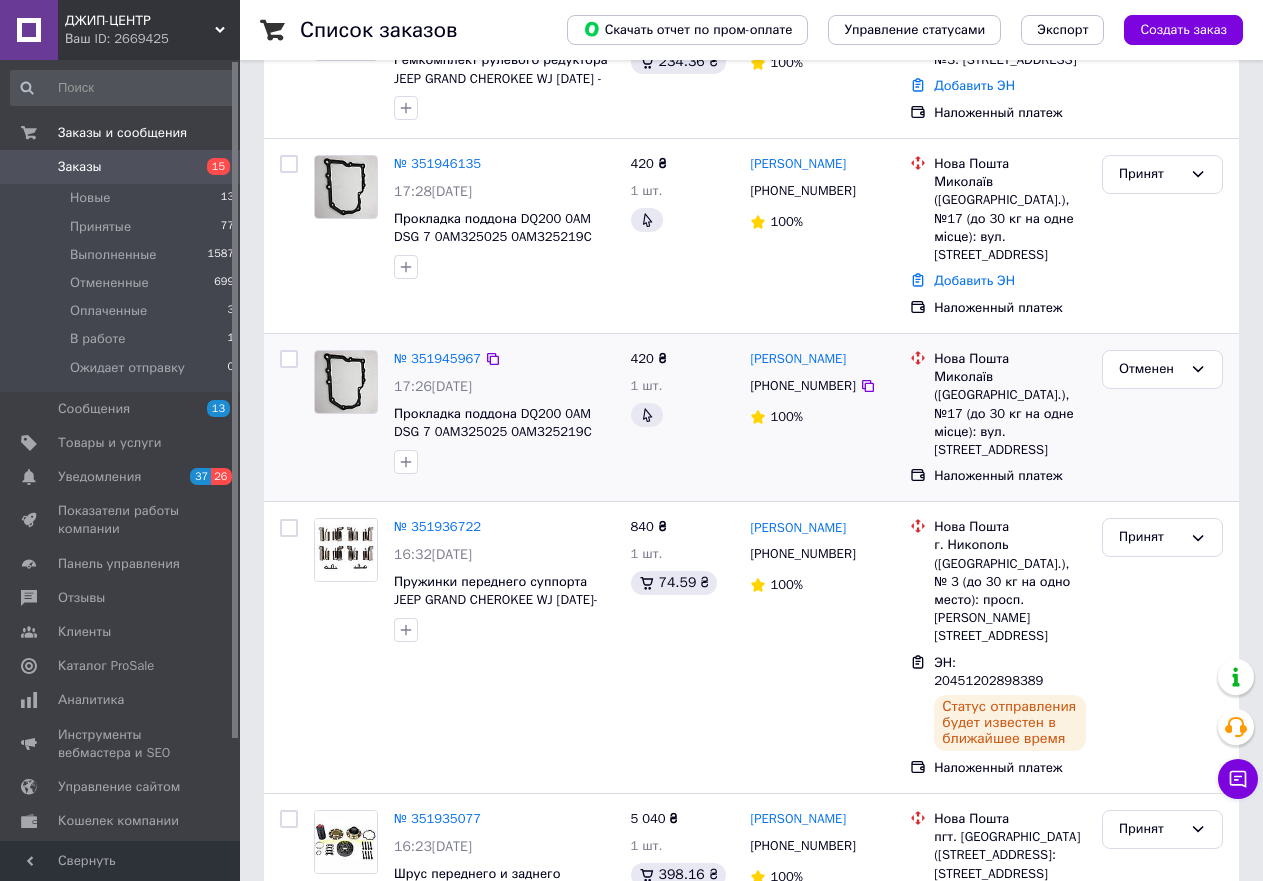 scroll, scrollTop: 200, scrollLeft: 0, axis: vertical 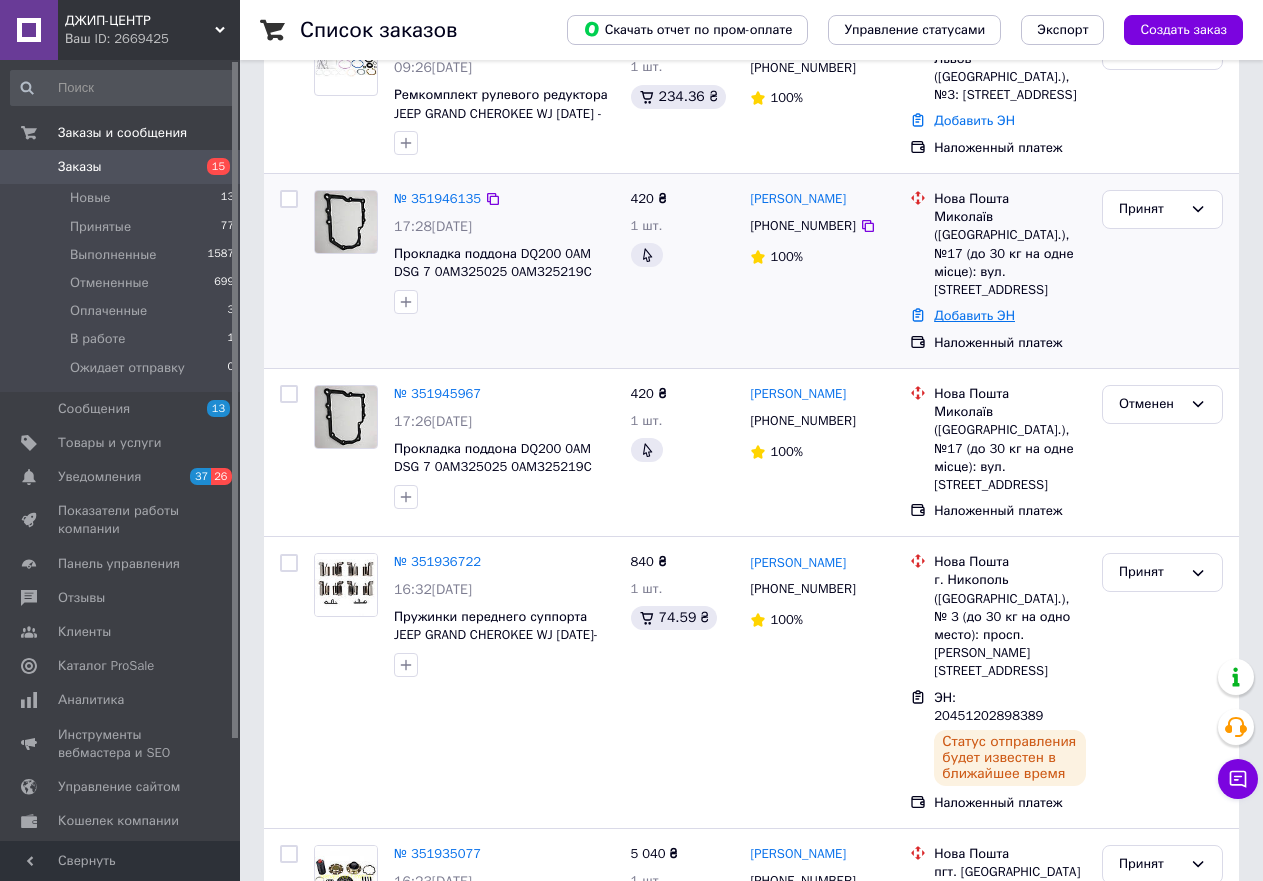 click on "Добавить ЭН" at bounding box center [974, 315] 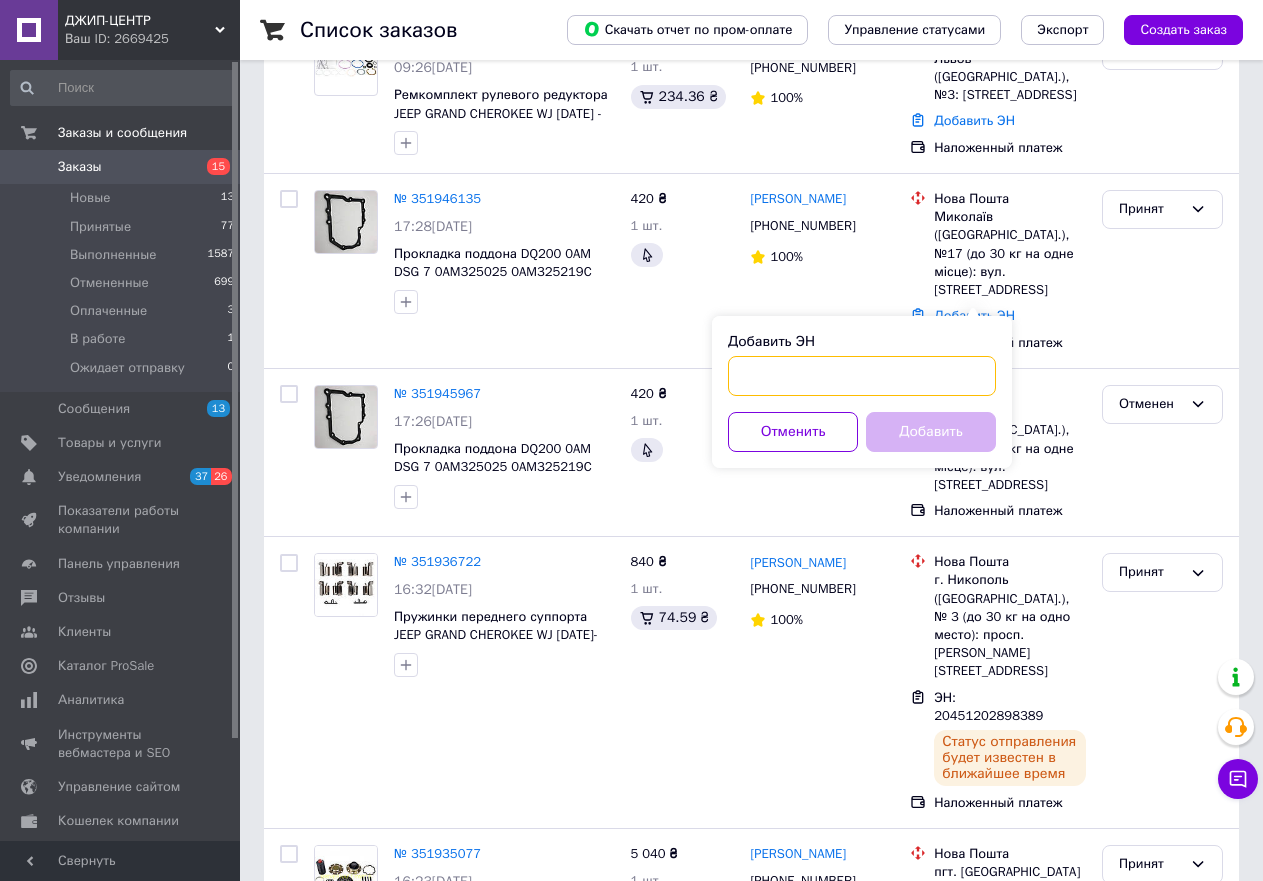 paste on "20451202936749" 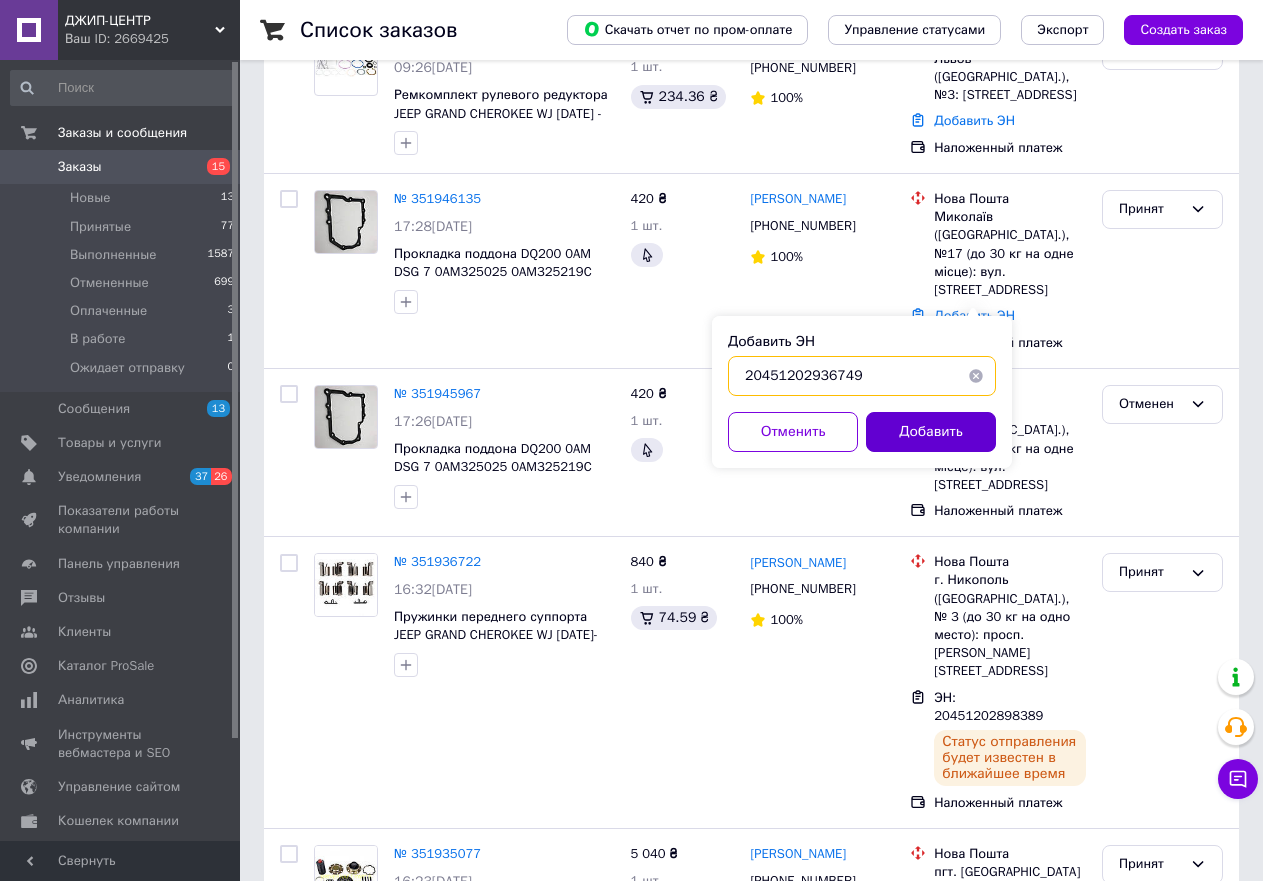 type on "20451202936749" 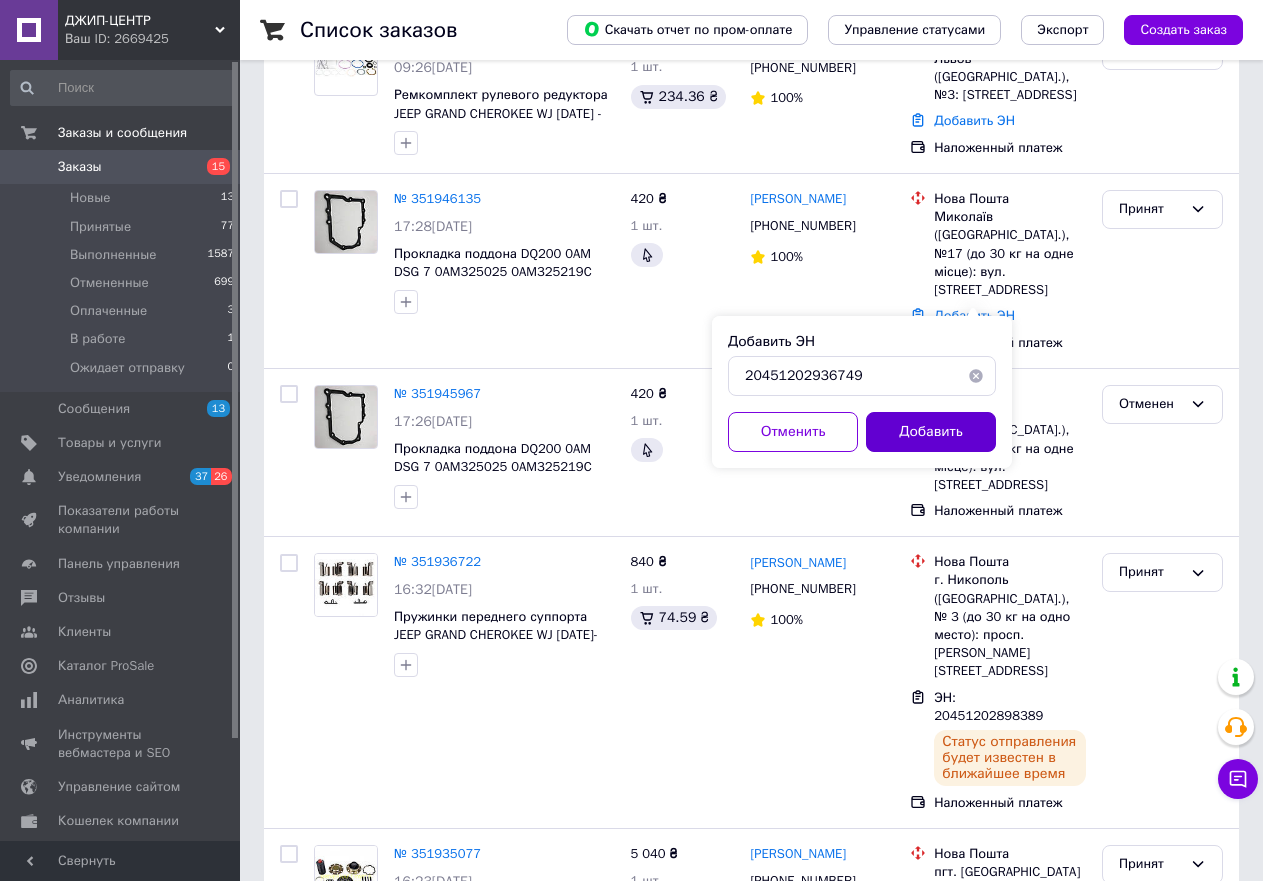 click on "Добавить" at bounding box center [931, 432] 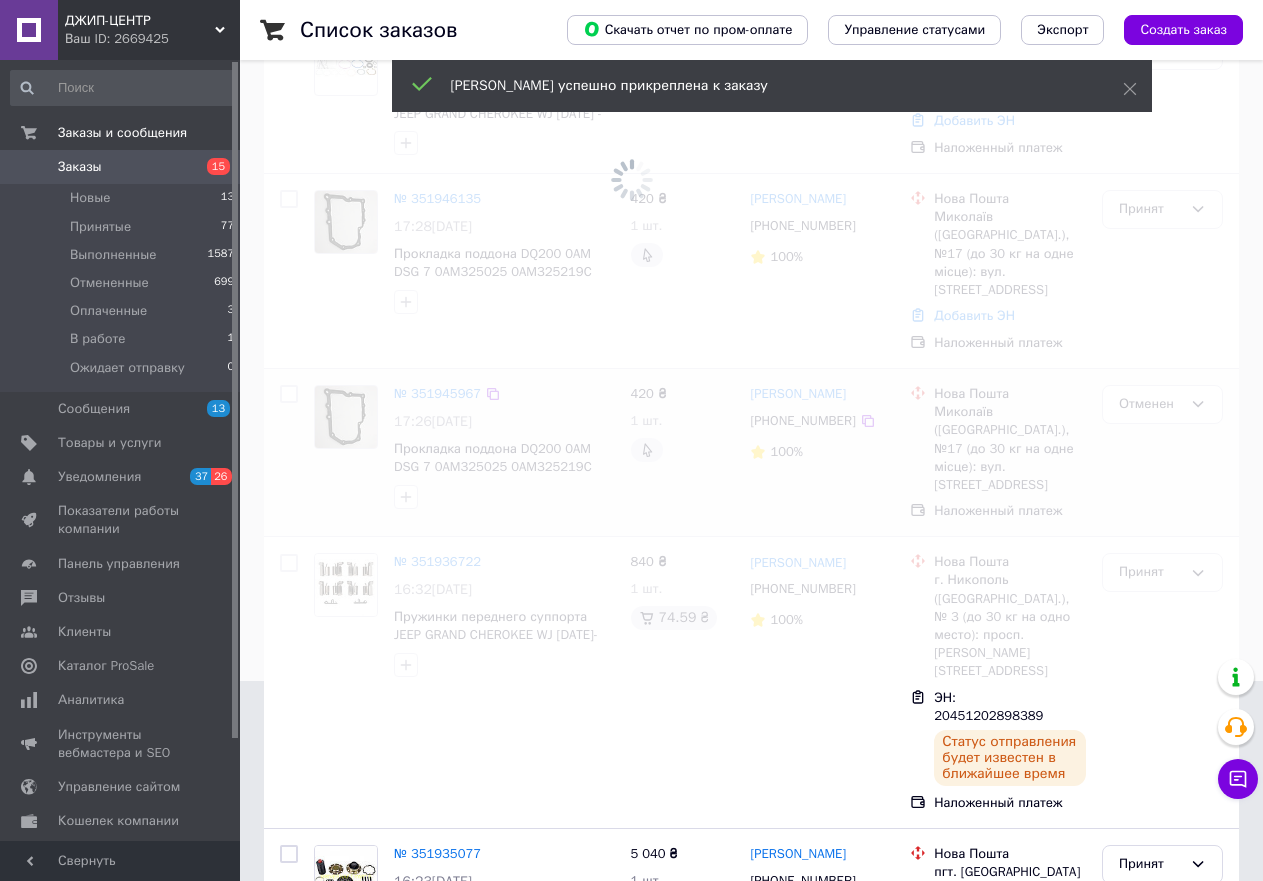 scroll, scrollTop: 0, scrollLeft: 0, axis: both 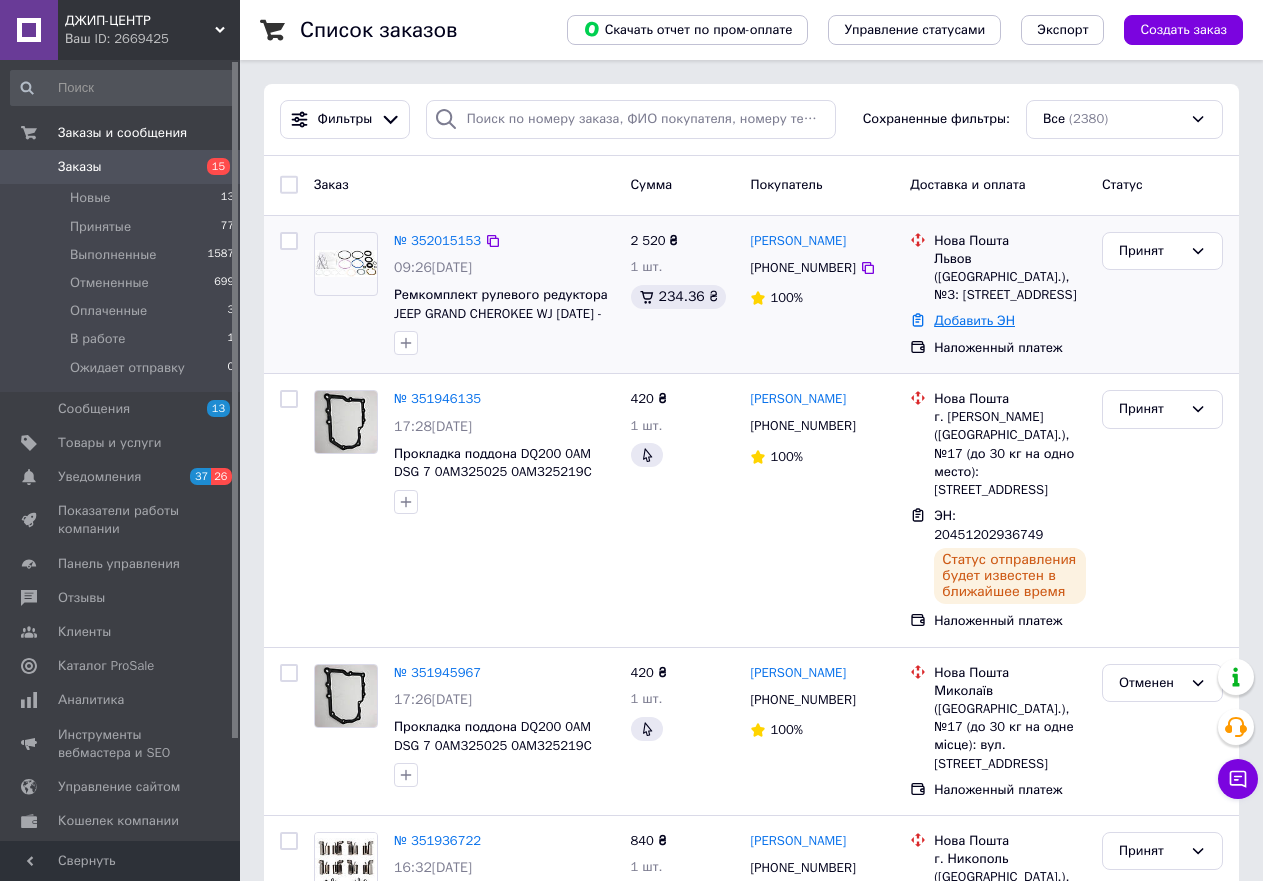 click on "Добавить ЭН" at bounding box center [974, 320] 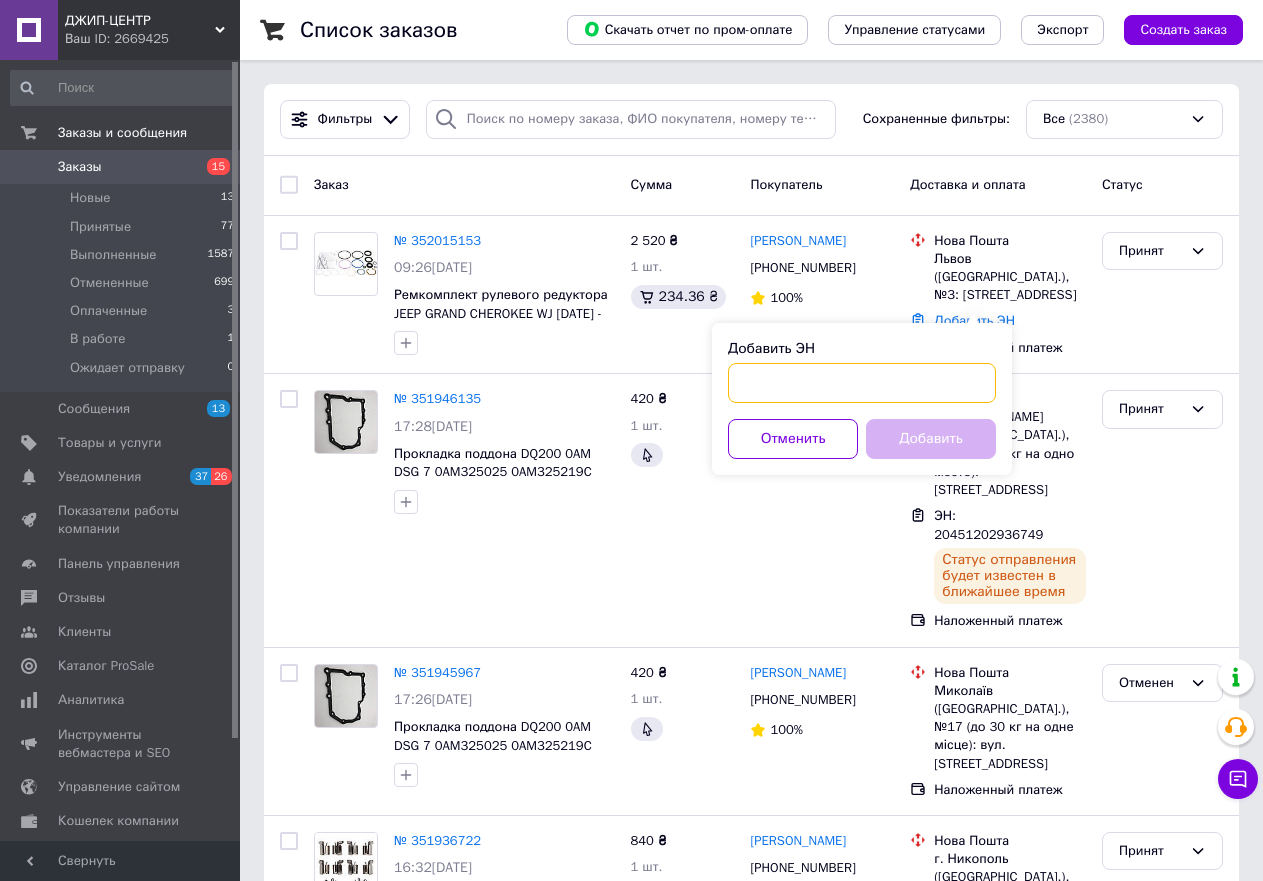 paste on "20451202896112" 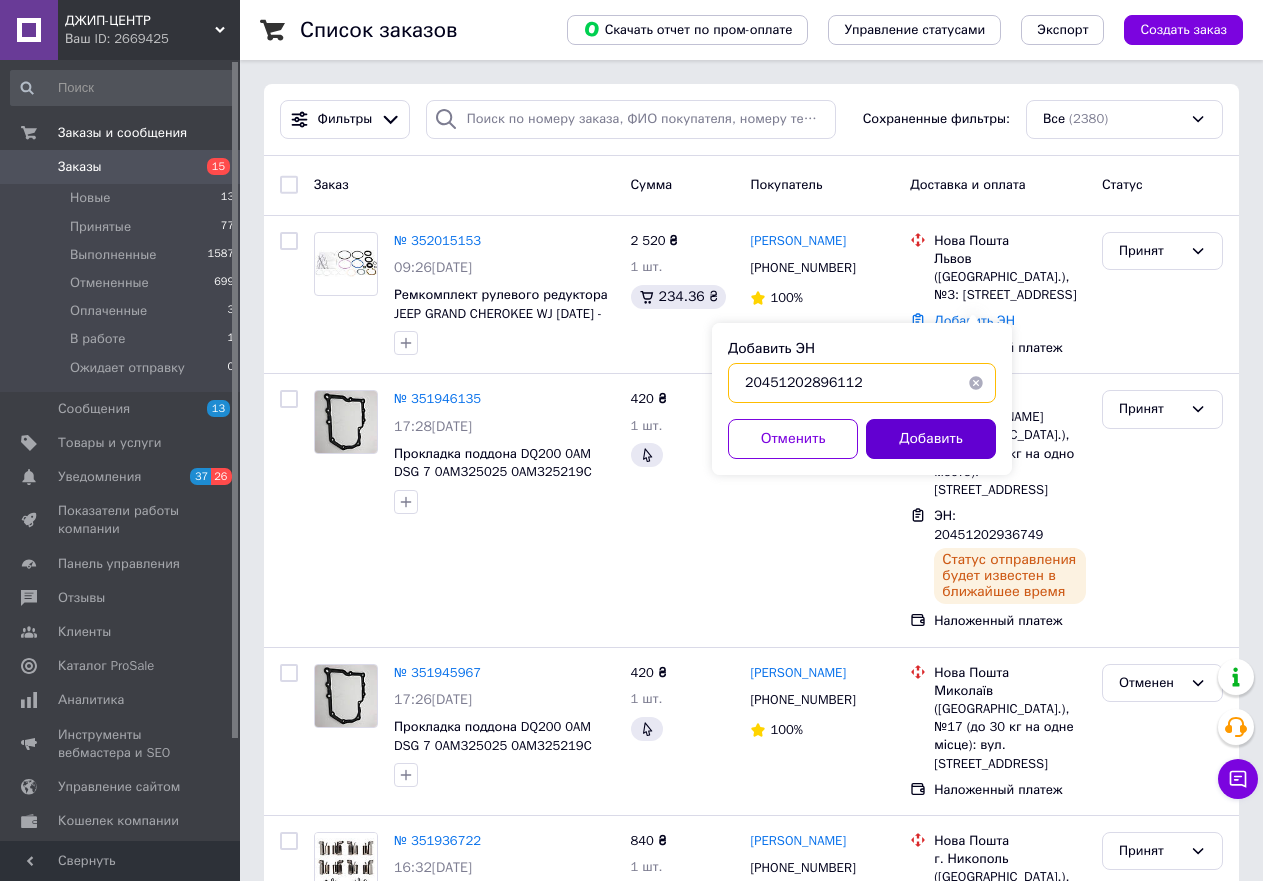 type on "20451202896112" 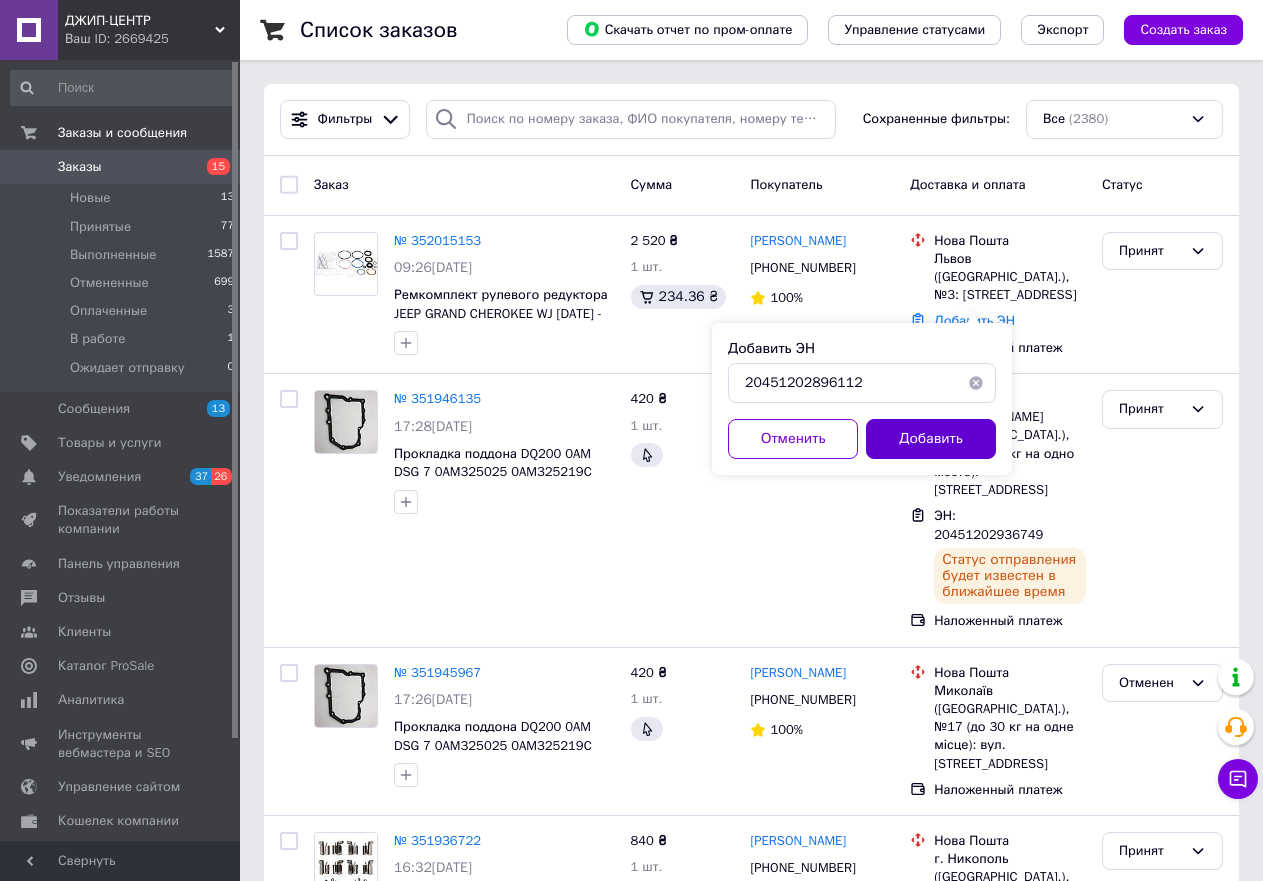 click on "Добавить" at bounding box center [931, 439] 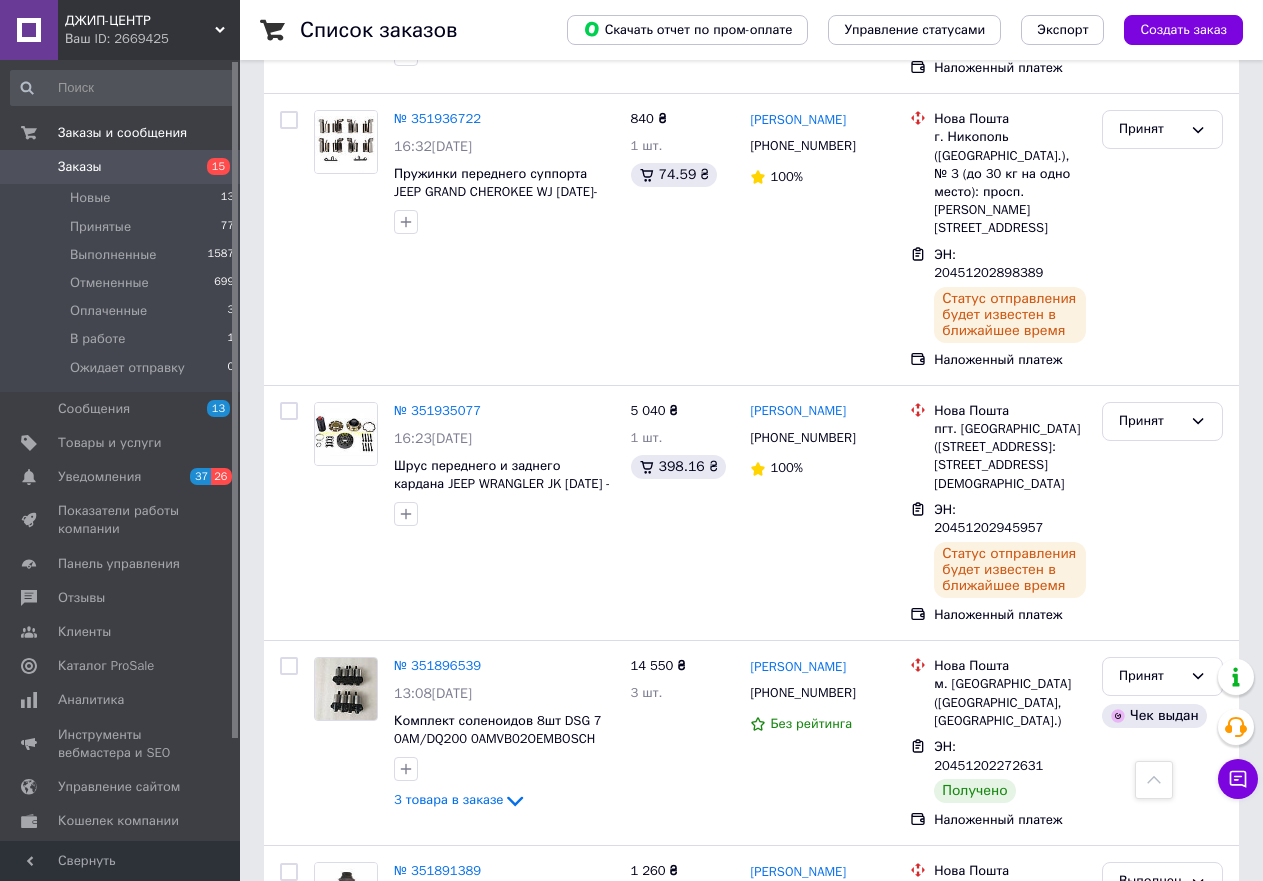 scroll, scrollTop: 900, scrollLeft: 0, axis: vertical 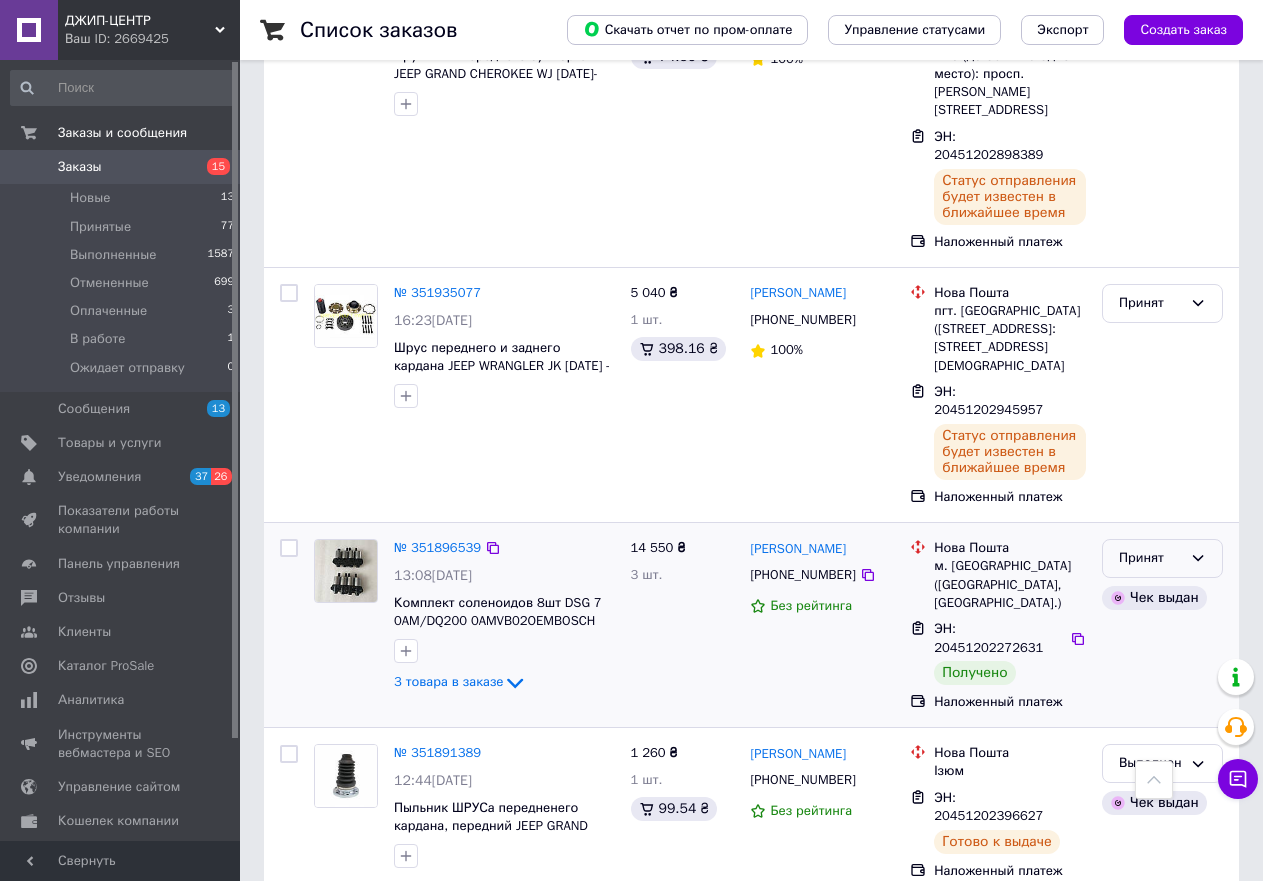 click 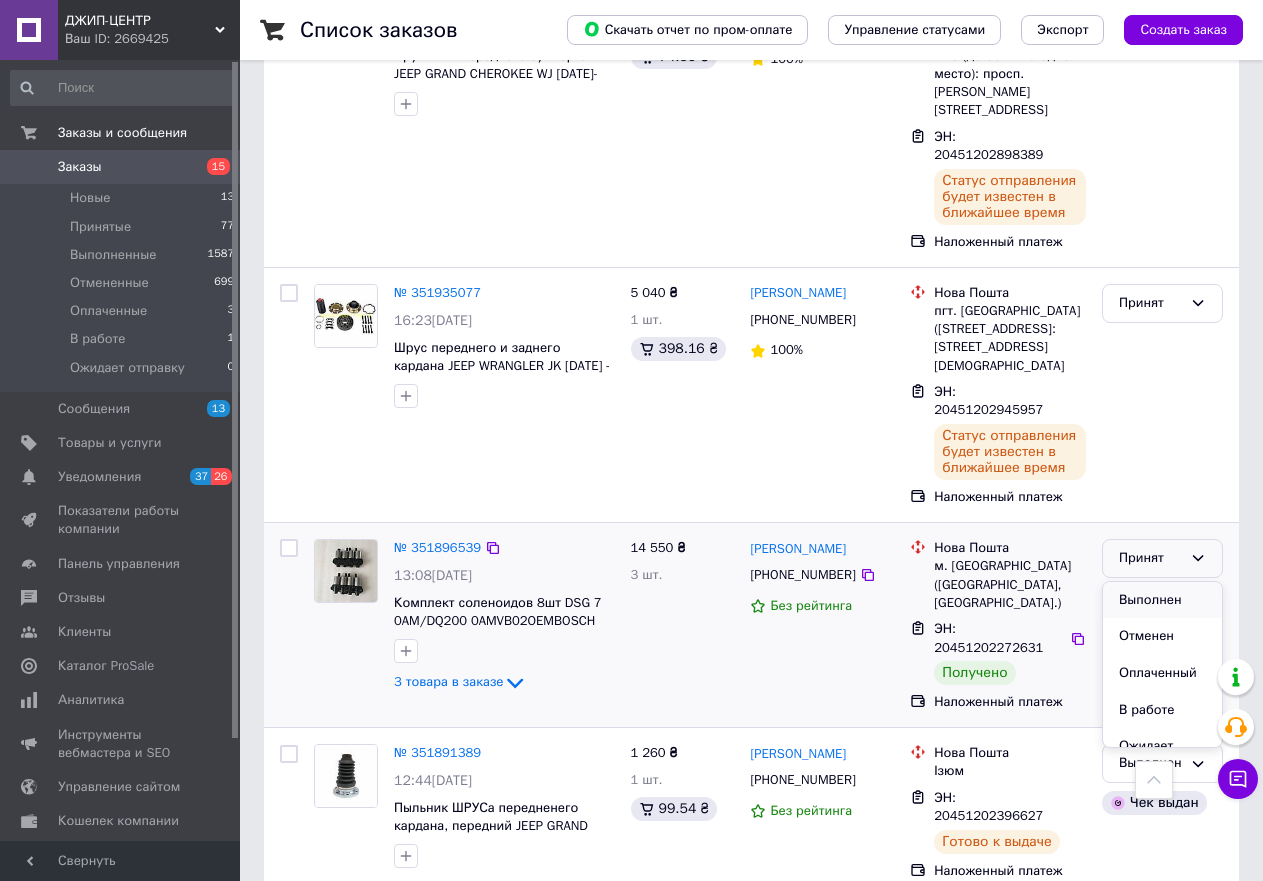 click on "Выполнен" at bounding box center [1162, 600] 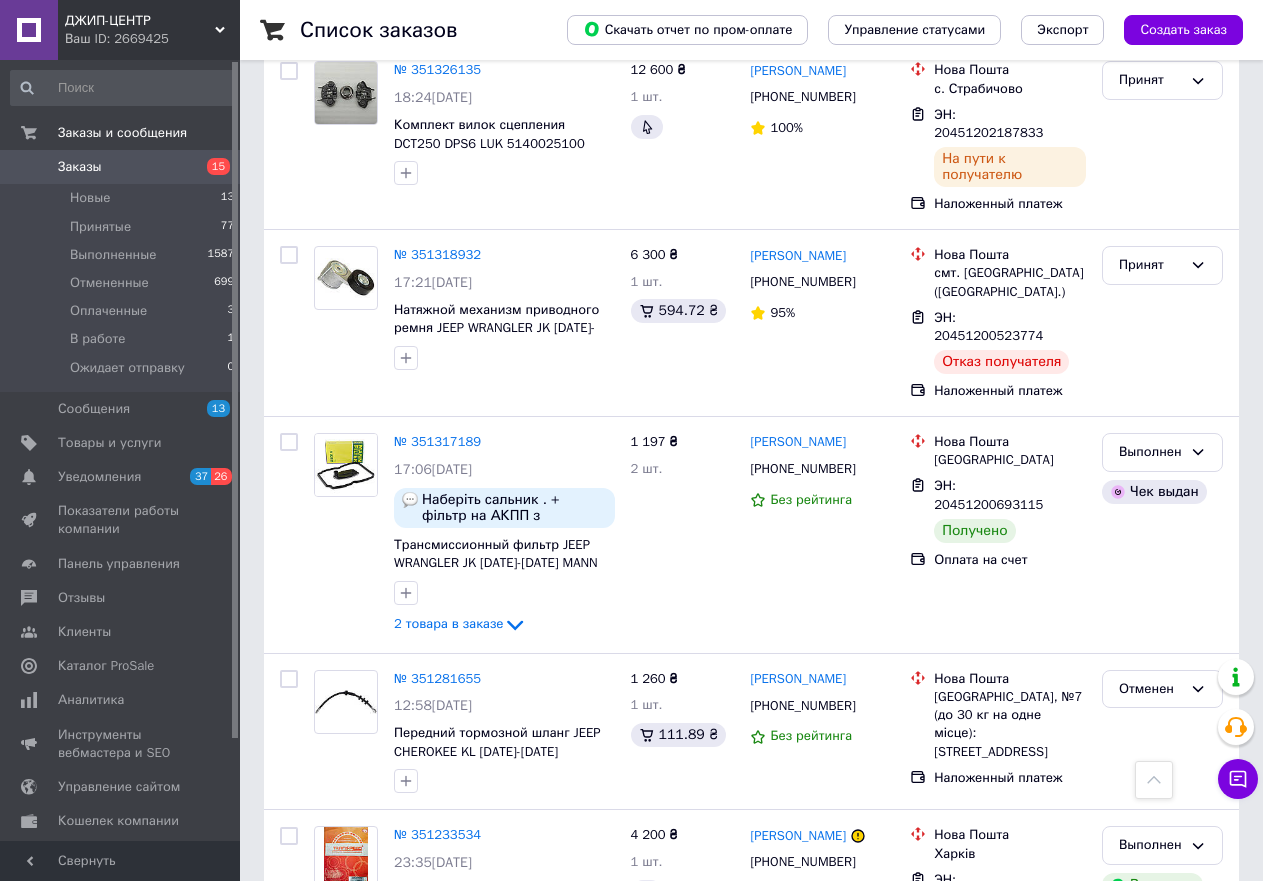 scroll, scrollTop: 3090, scrollLeft: 0, axis: vertical 